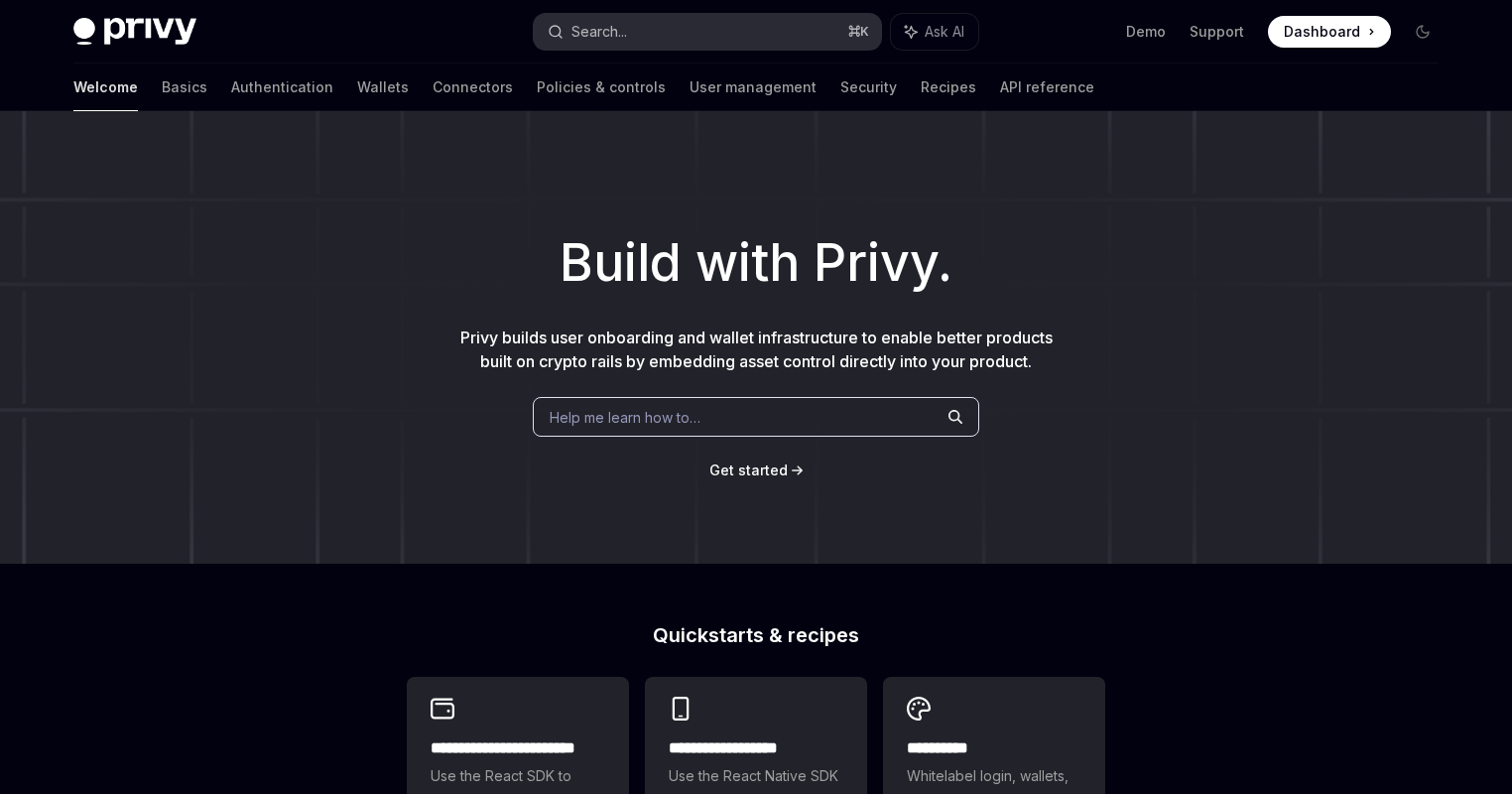 scroll, scrollTop: 0, scrollLeft: 0, axis: both 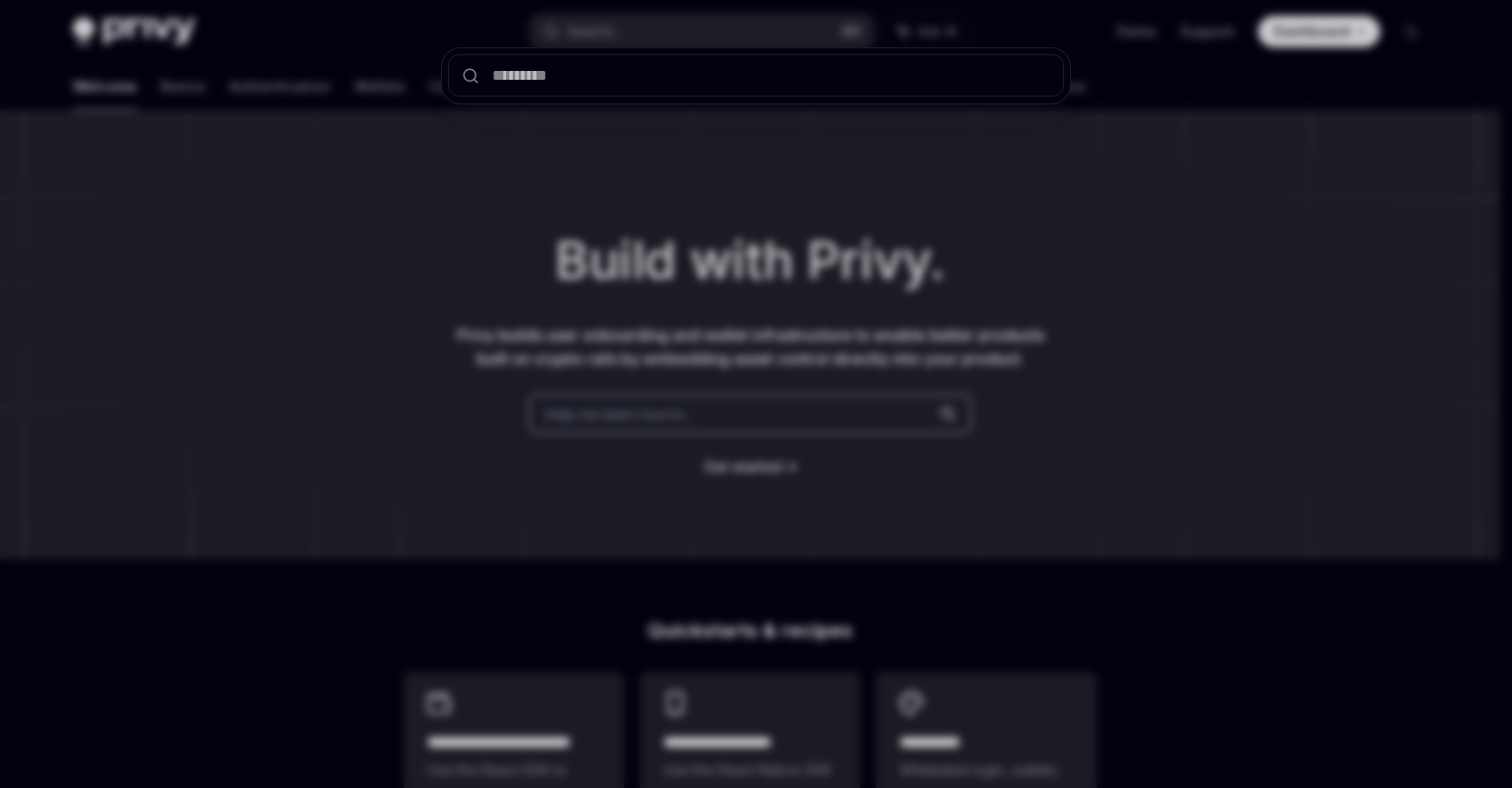 type on "*" 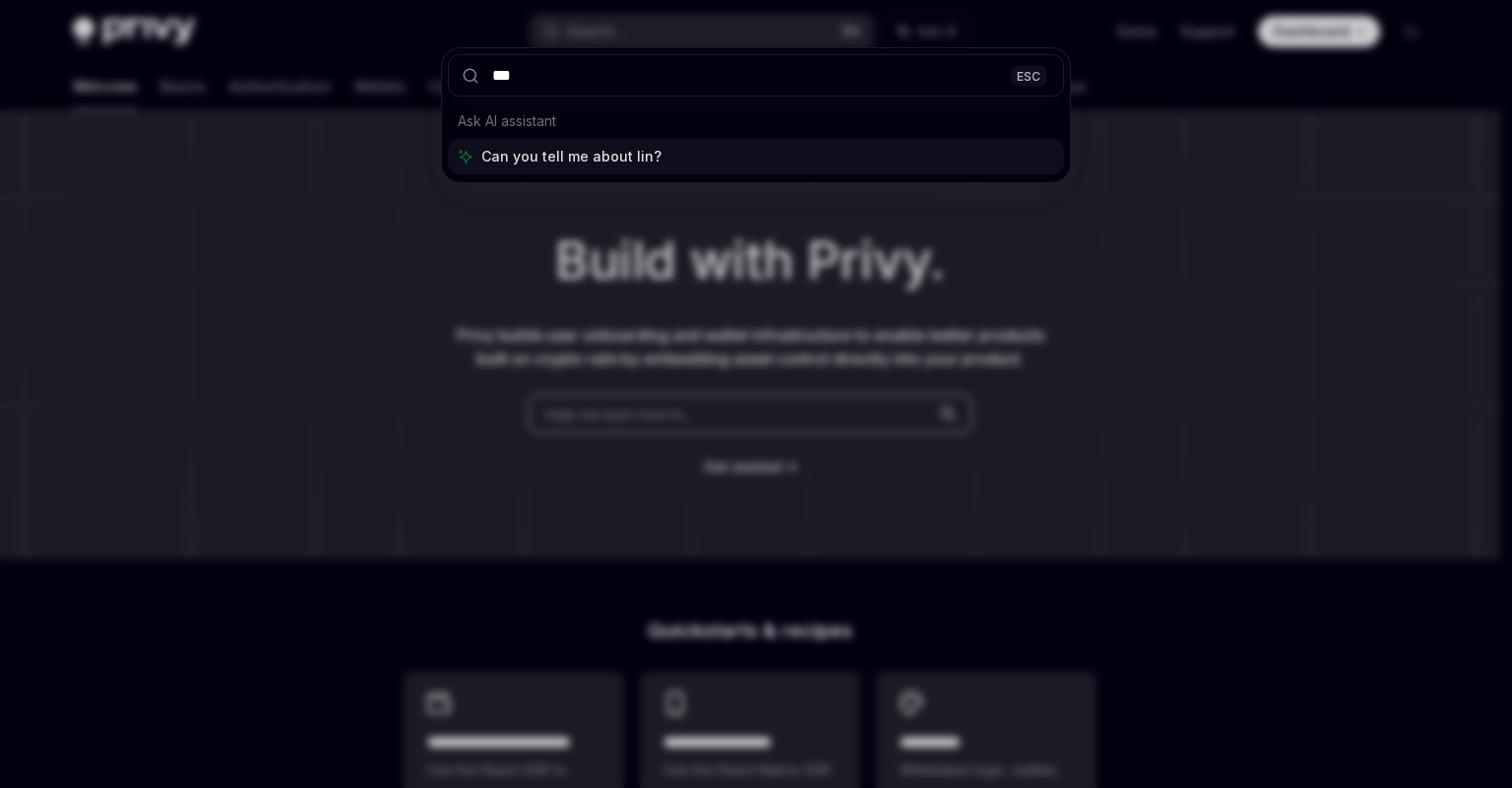 type on "****" 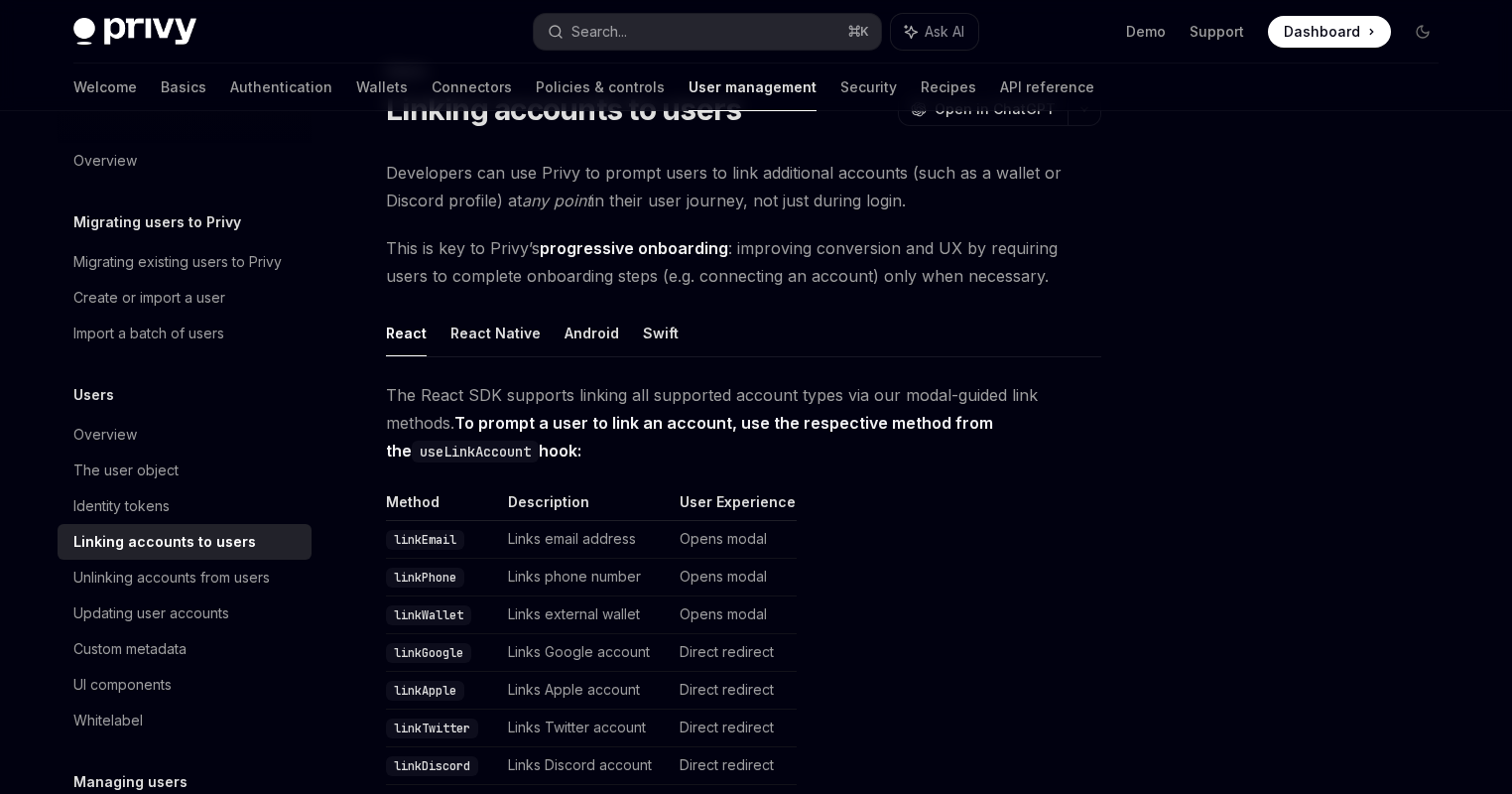 scroll, scrollTop: 70, scrollLeft: 0, axis: vertical 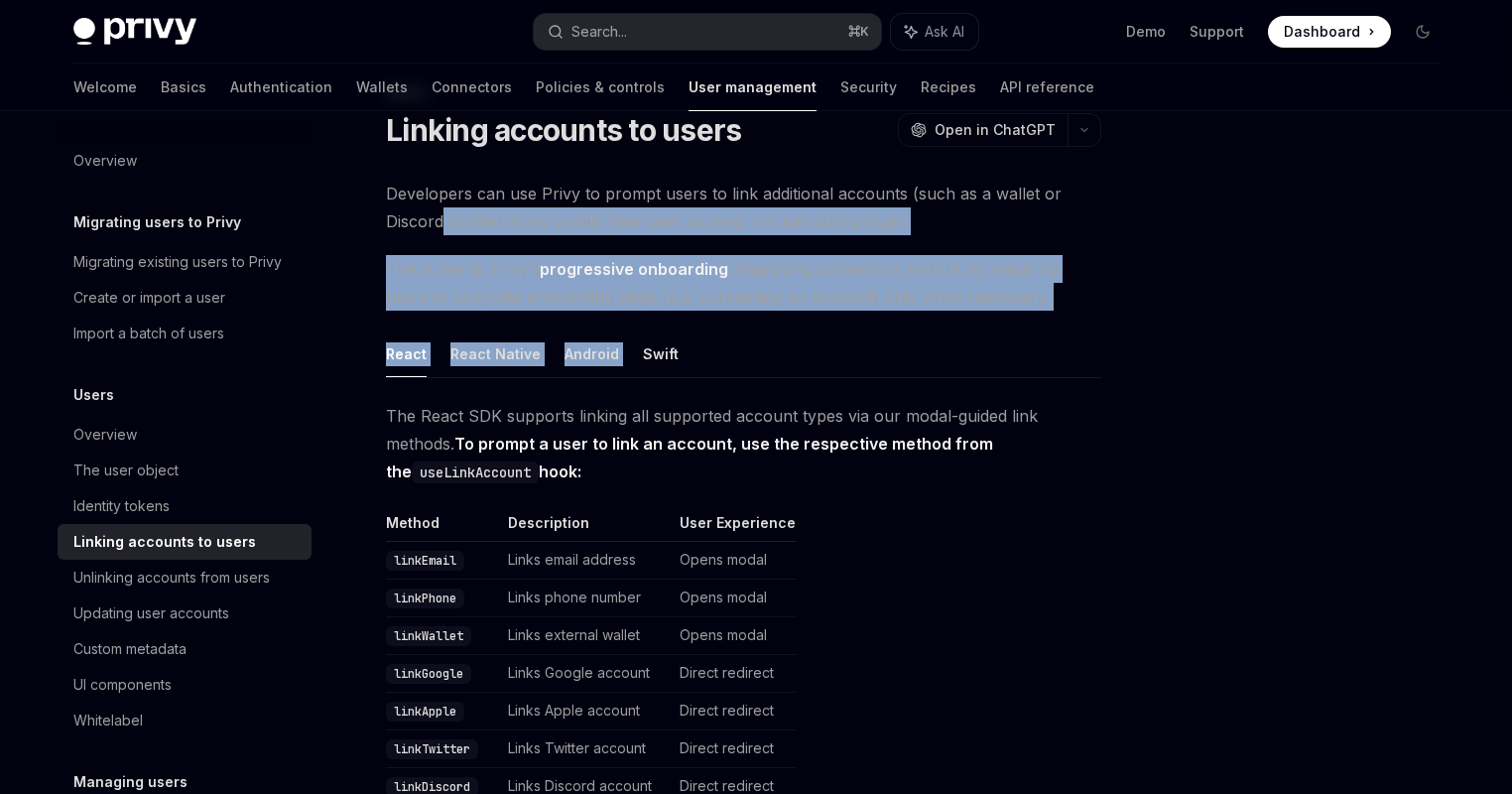 drag, startPoint x: 943, startPoint y: 314, endPoint x: 441, endPoint y: 204, distance: 513.9105 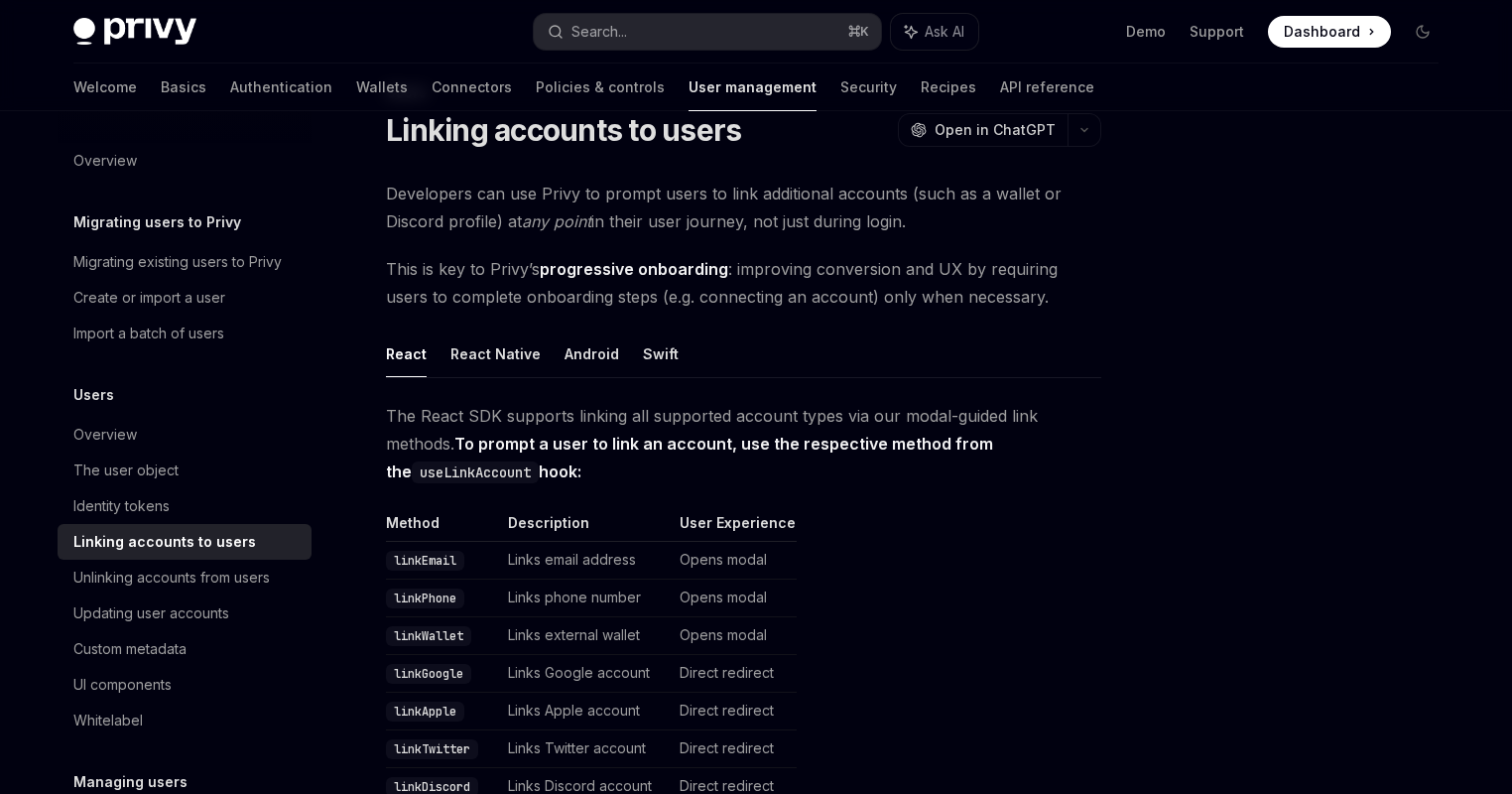 click on "Developers can use Privy to prompt users to link additional accounts (such as a wallet or Discord profile) at  any point  in their user journey, not just during login." at bounding box center [743, 207] 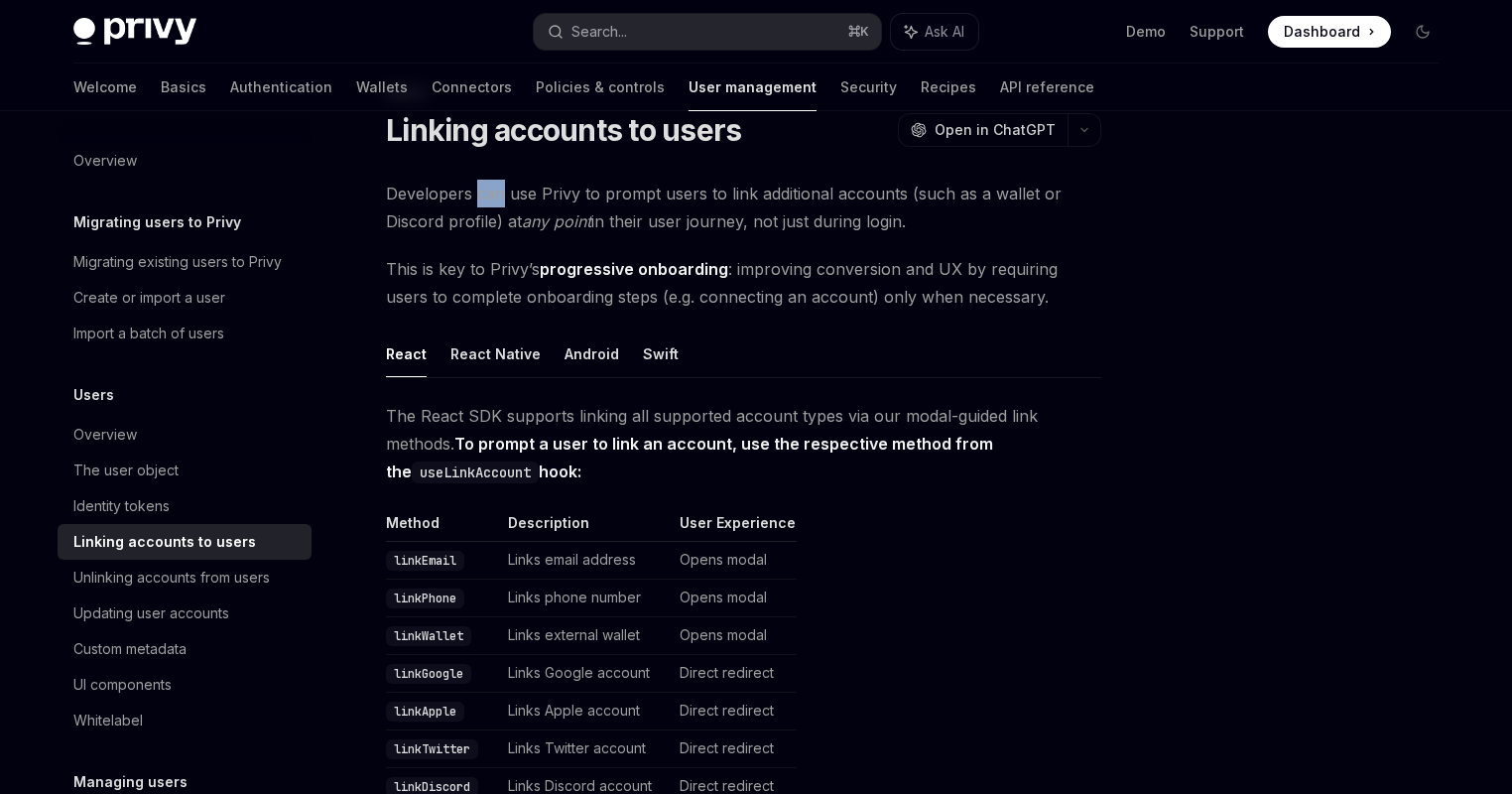 click on "Developers can use Privy to prompt users to link additional accounts (such as a wallet or Discord profile) at  any point  in their user journey, not just during login." at bounding box center [743, 207] 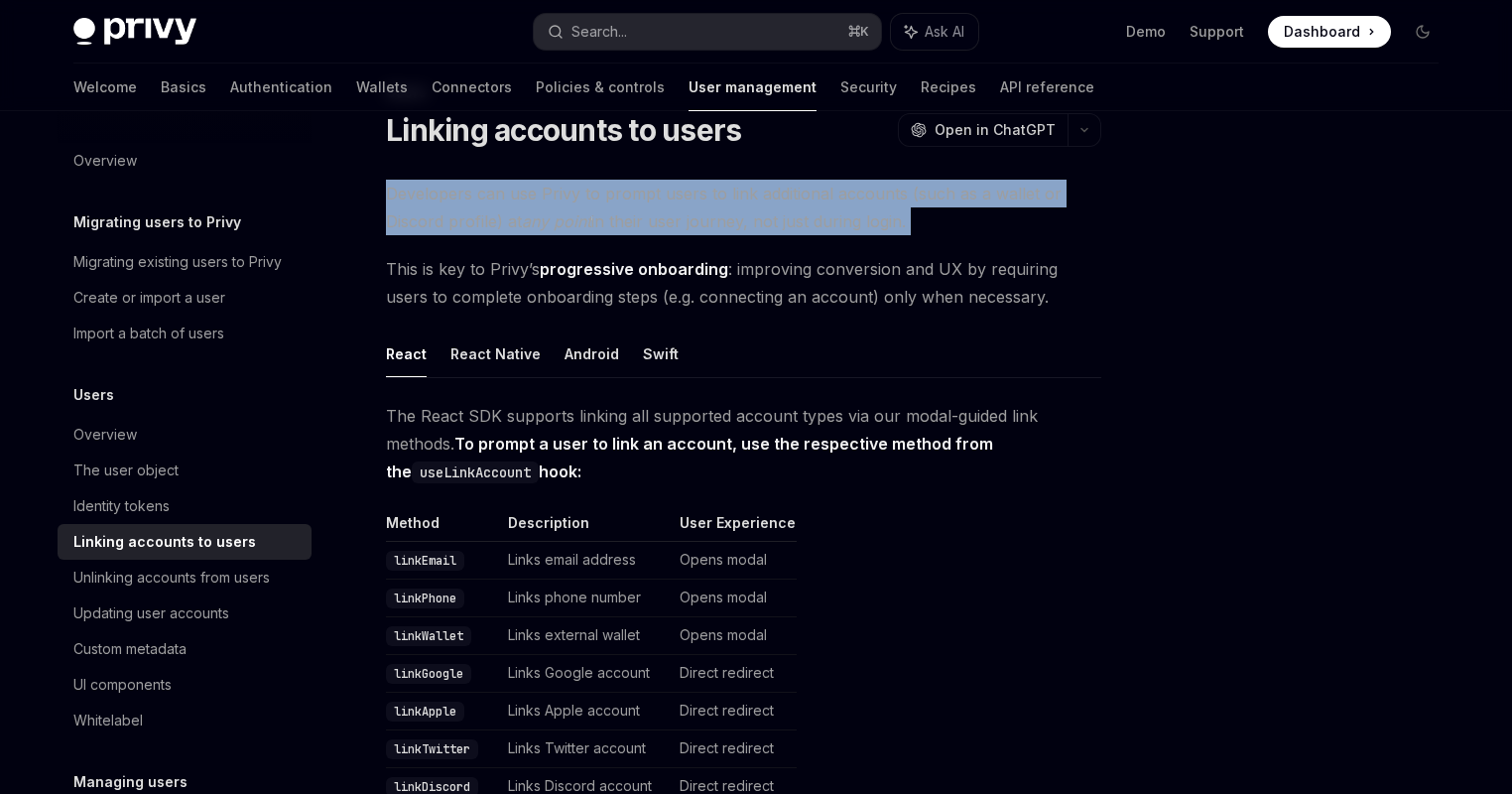 click on "Developers can use Privy to prompt users to link additional accounts (such as a wallet or Discord profile) at  any point  in their user journey, not just during login." at bounding box center [743, 207] 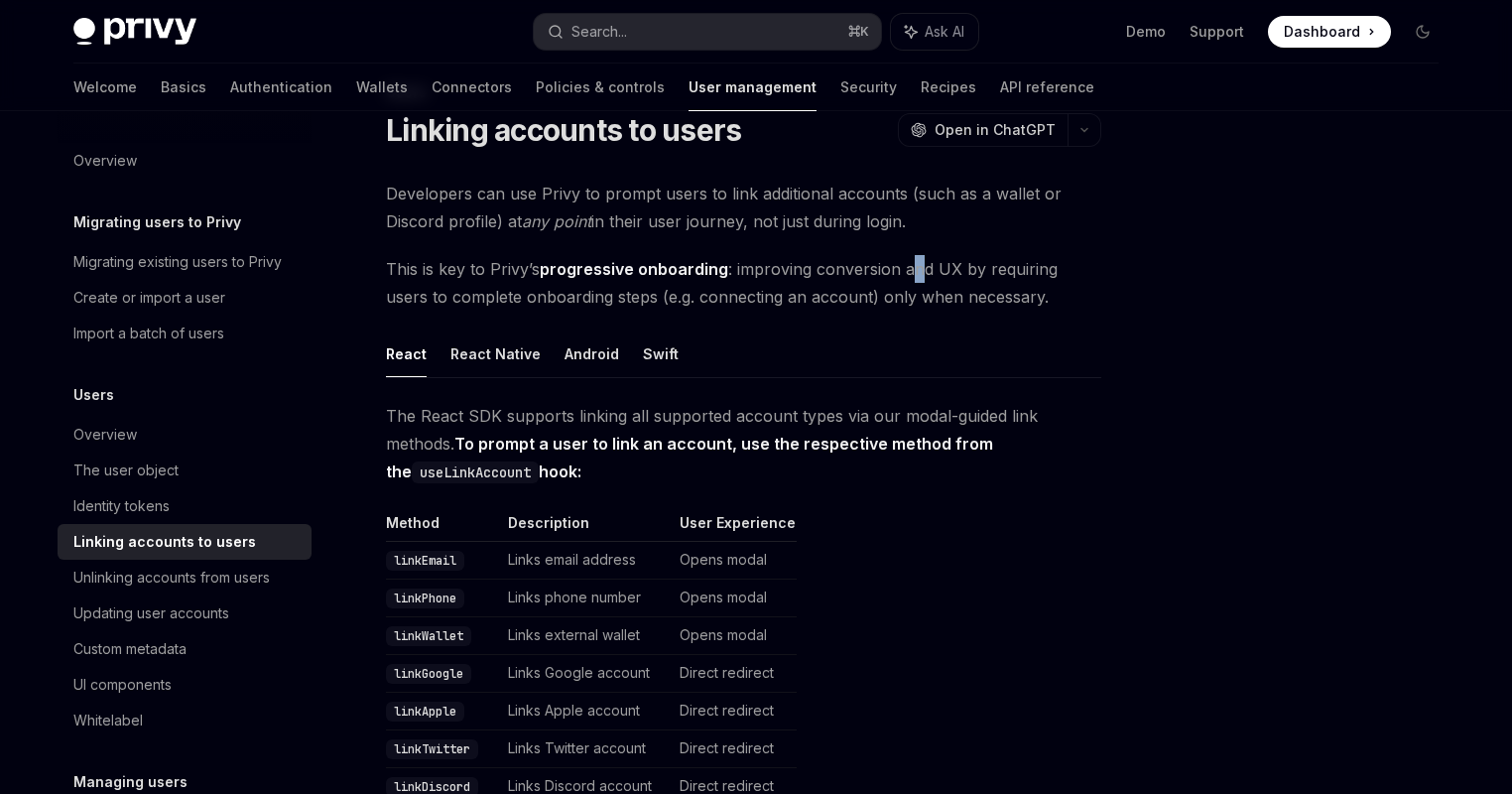 click on "This is key to Privy’s  progressive onboarding : improving conversion and UX by requiring users to complete onboarding steps (e.g. connecting an account) only when necessary." at bounding box center (743, 283) 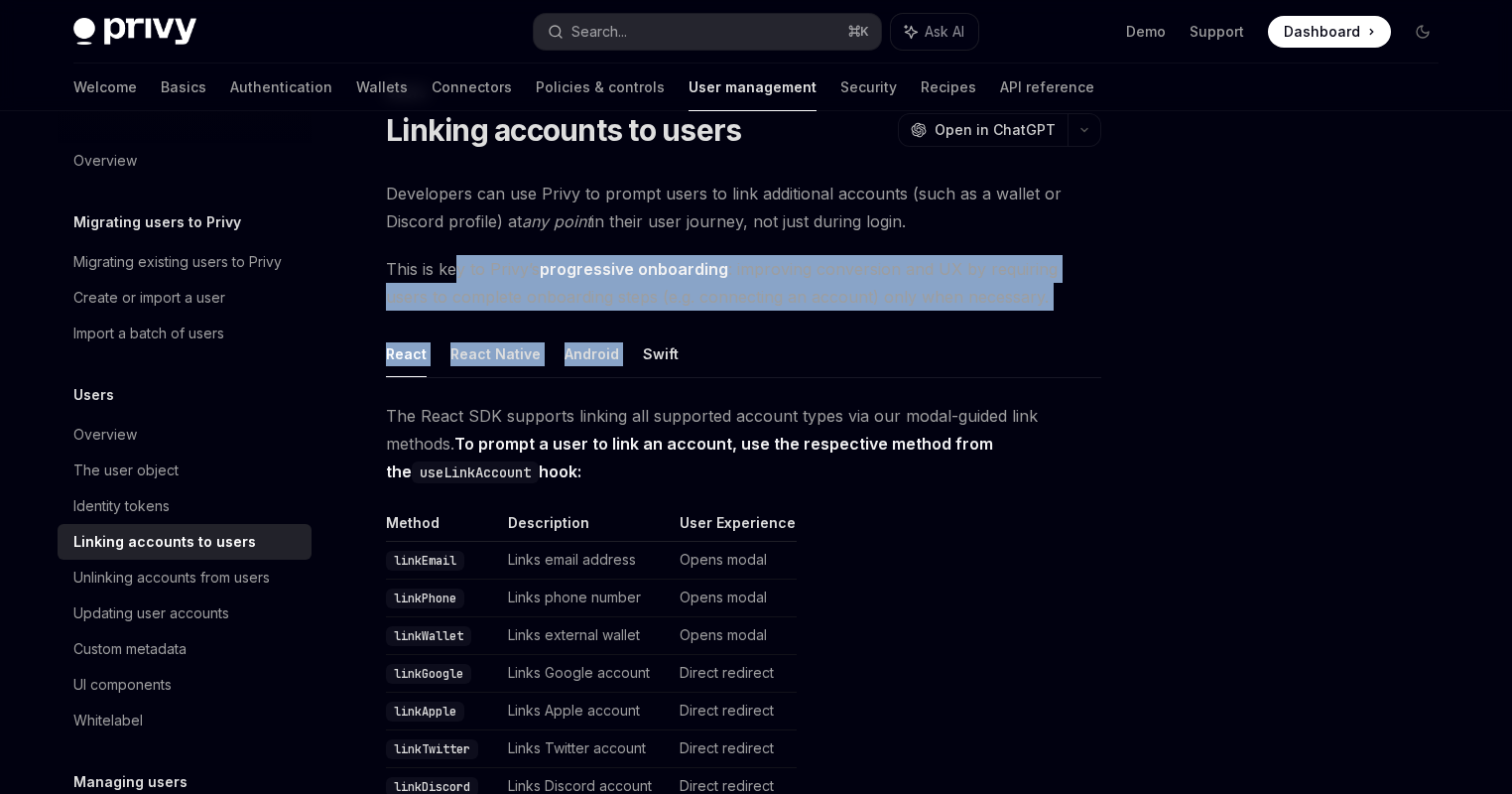 drag, startPoint x: 1012, startPoint y: 311, endPoint x: 457, endPoint y: 266, distance: 556.82134 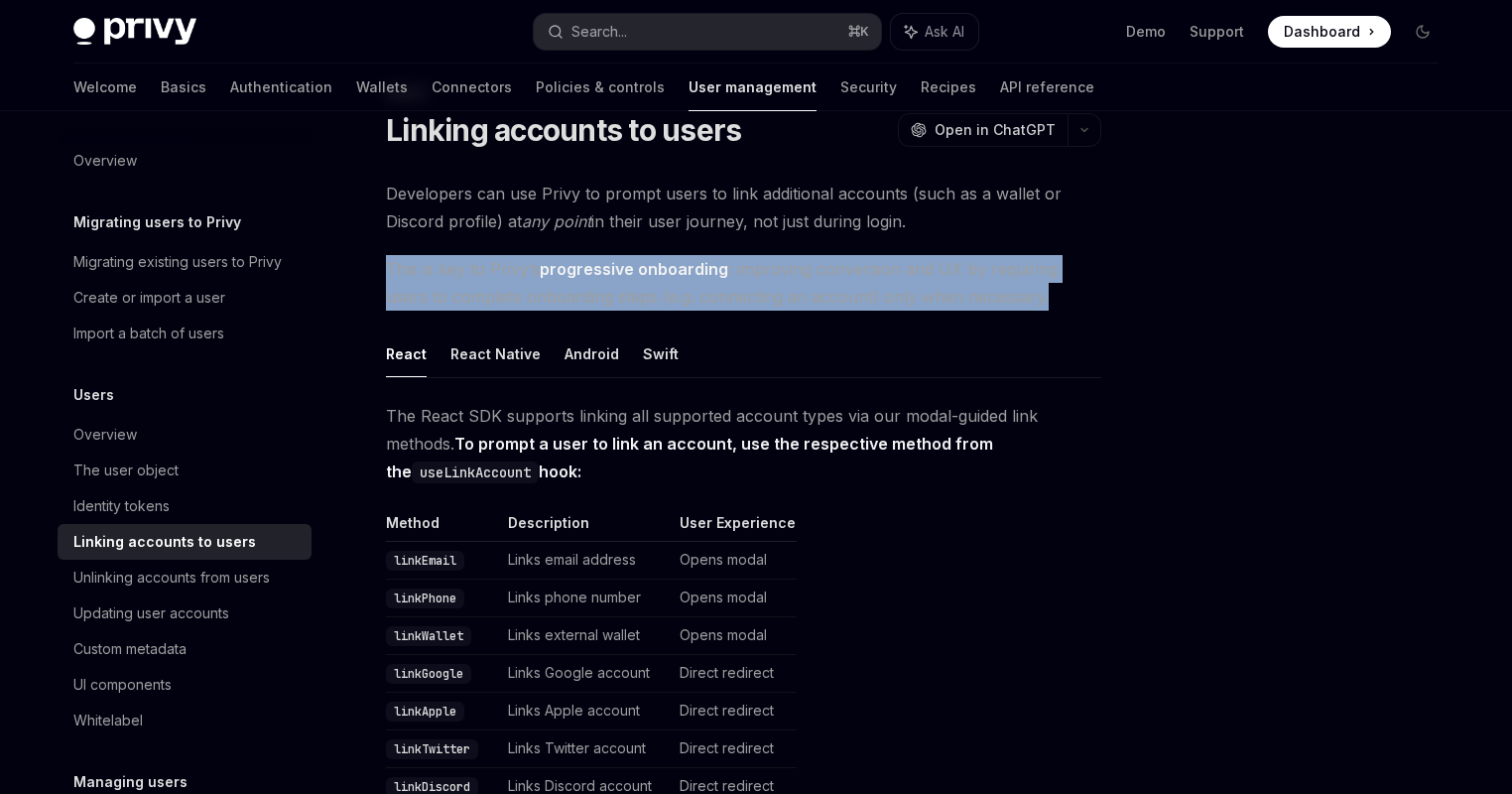 drag, startPoint x: 357, startPoint y: 261, endPoint x: 1031, endPoint y: 292, distance: 674.7125 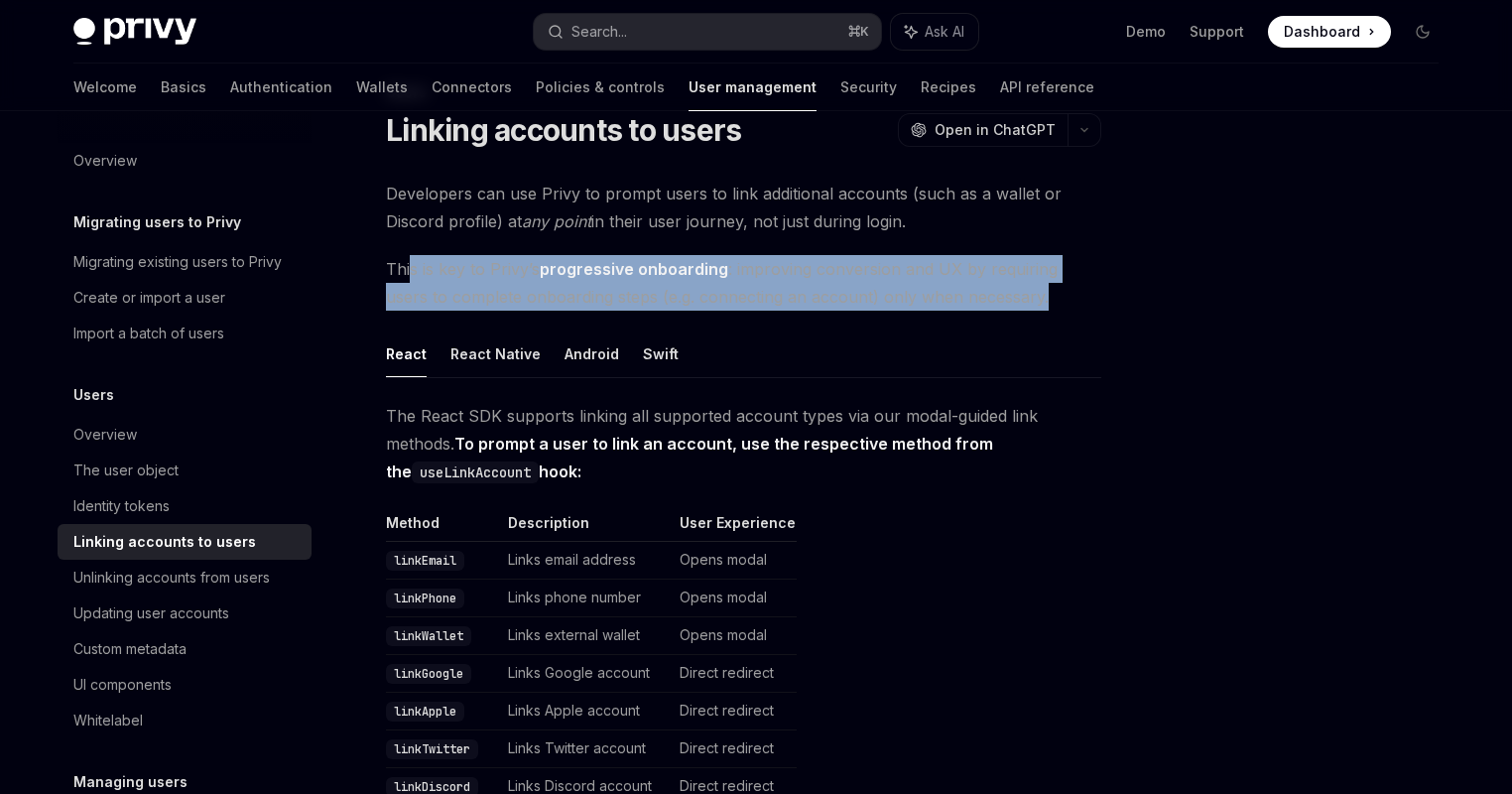 drag, startPoint x: 1031, startPoint y: 292, endPoint x: 410, endPoint y: 256, distance: 622.0426 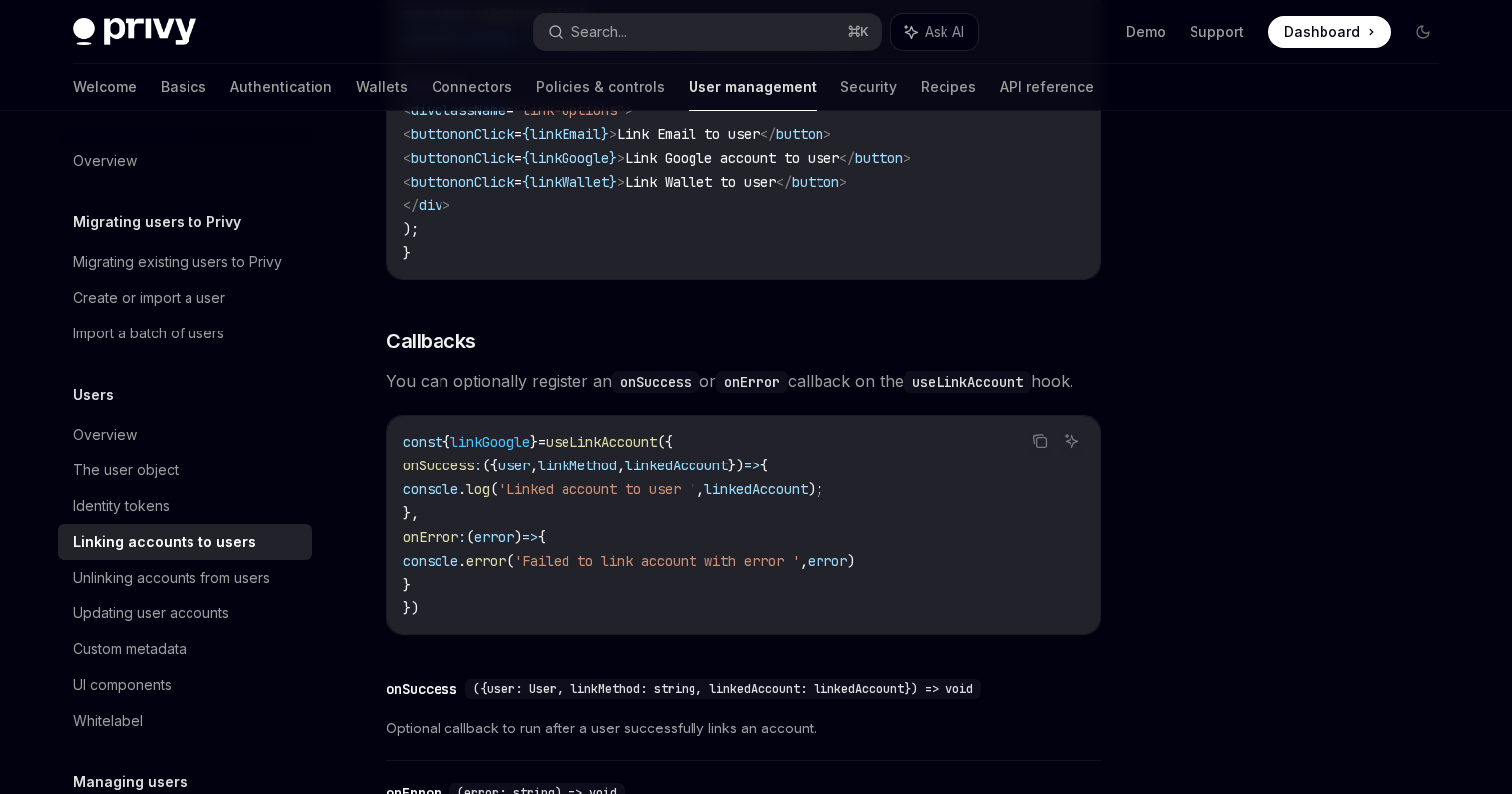 scroll, scrollTop: 2472, scrollLeft: 0, axis: vertical 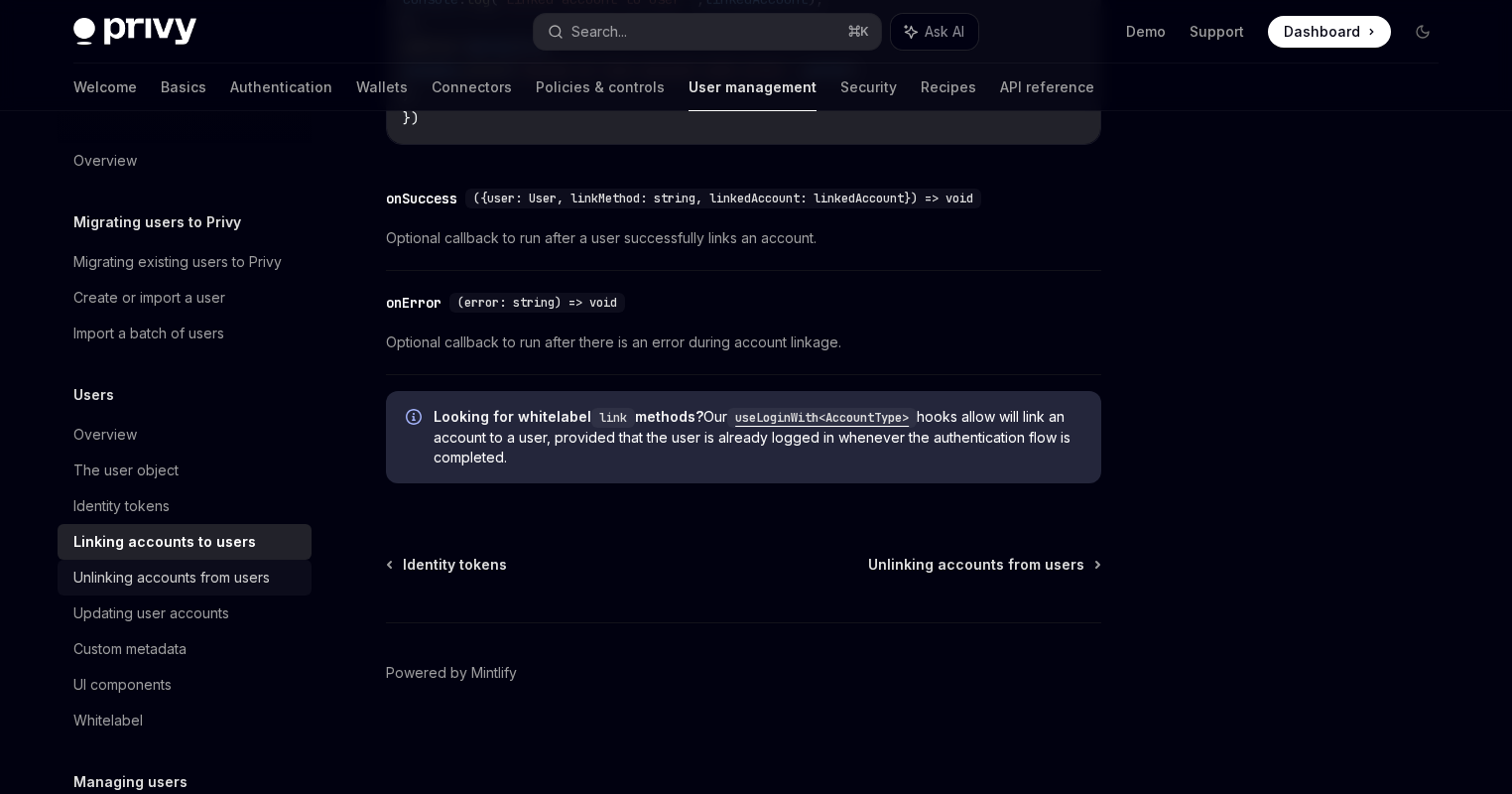 click on "Unlinking accounts from users" at bounding box center [172, 578] 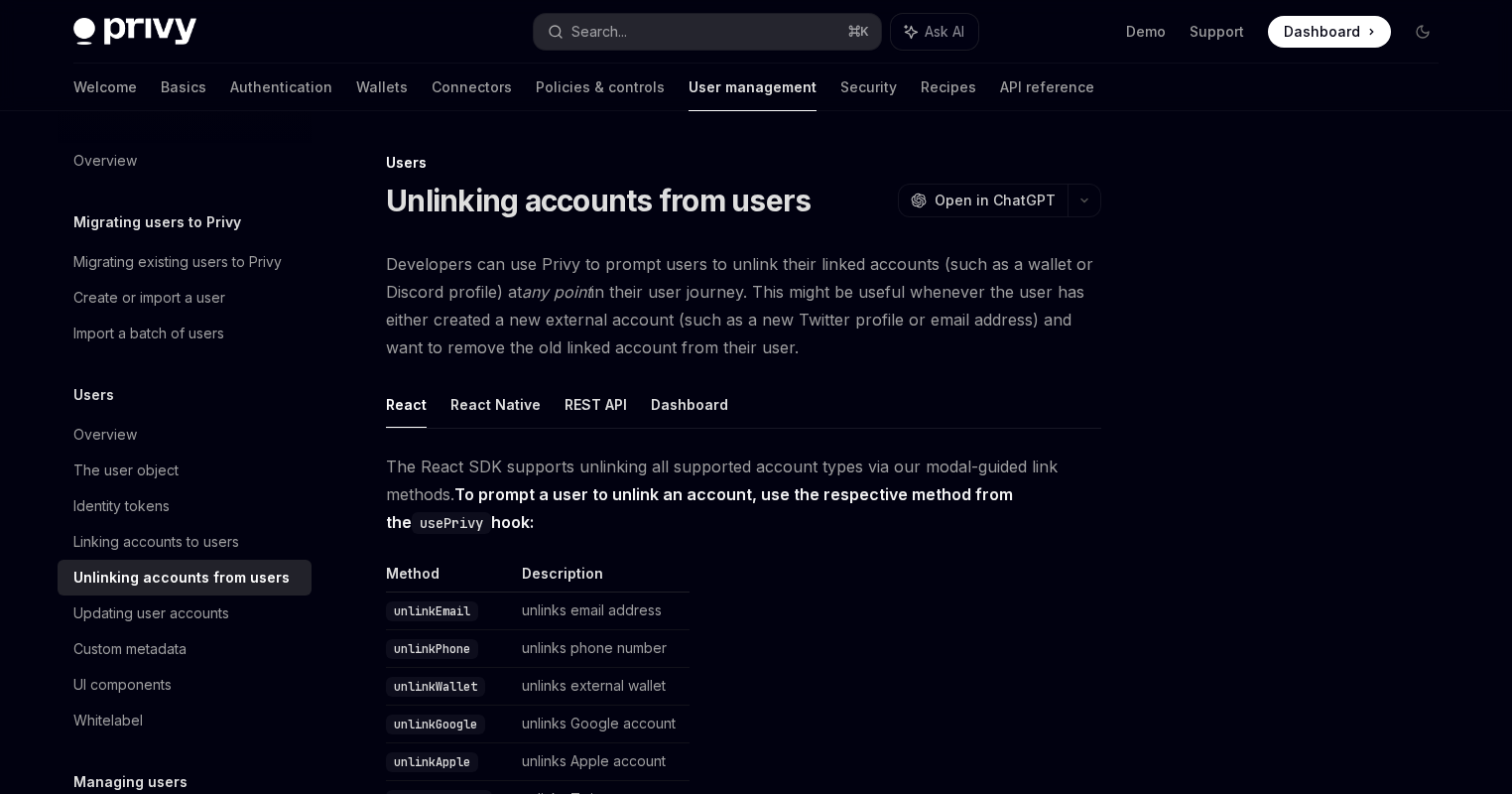 drag, startPoint x: 1030, startPoint y: 353, endPoint x: 377, endPoint y: 254, distance: 660.462 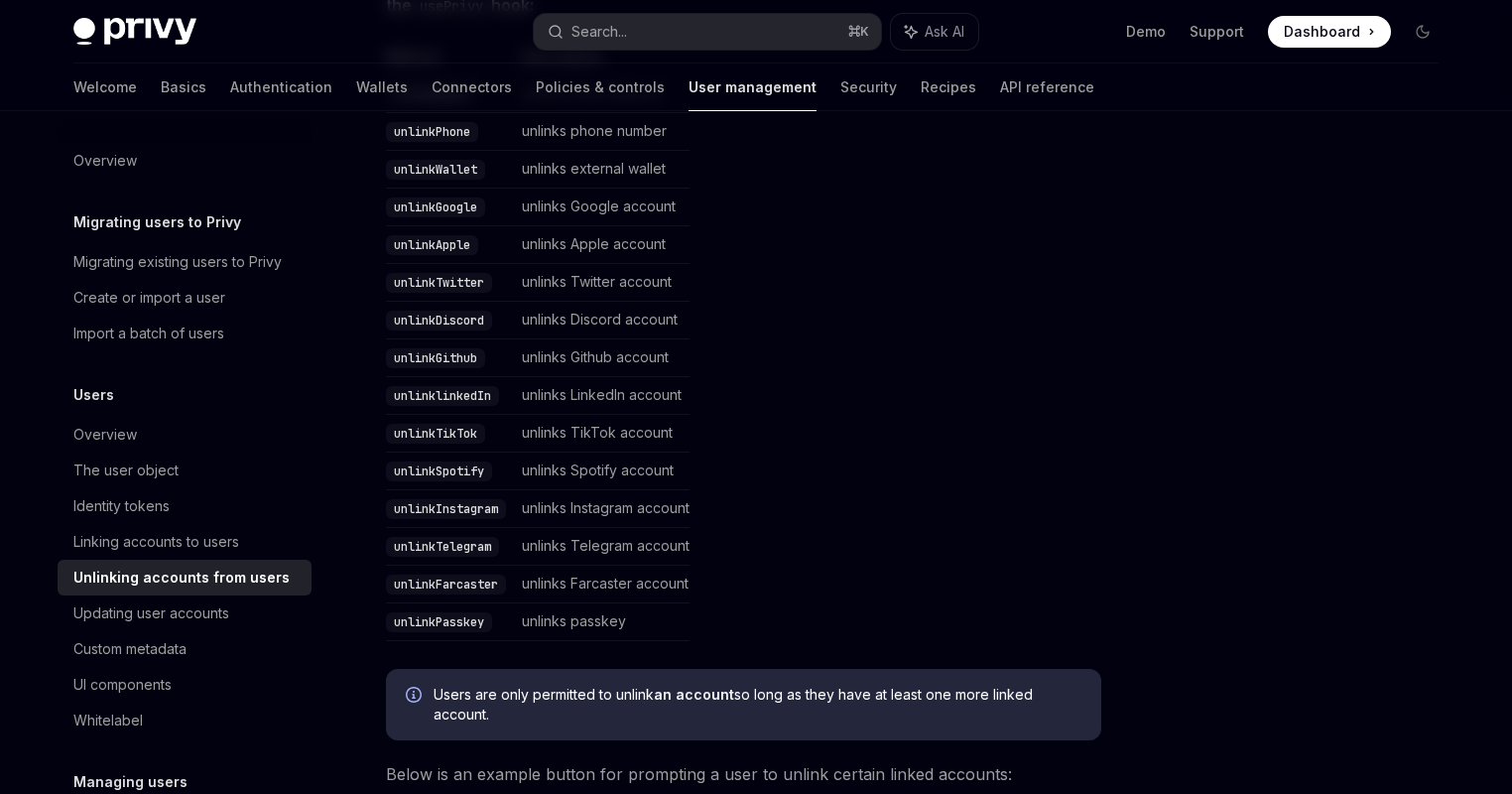 scroll, scrollTop: 1033, scrollLeft: 0, axis: vertical 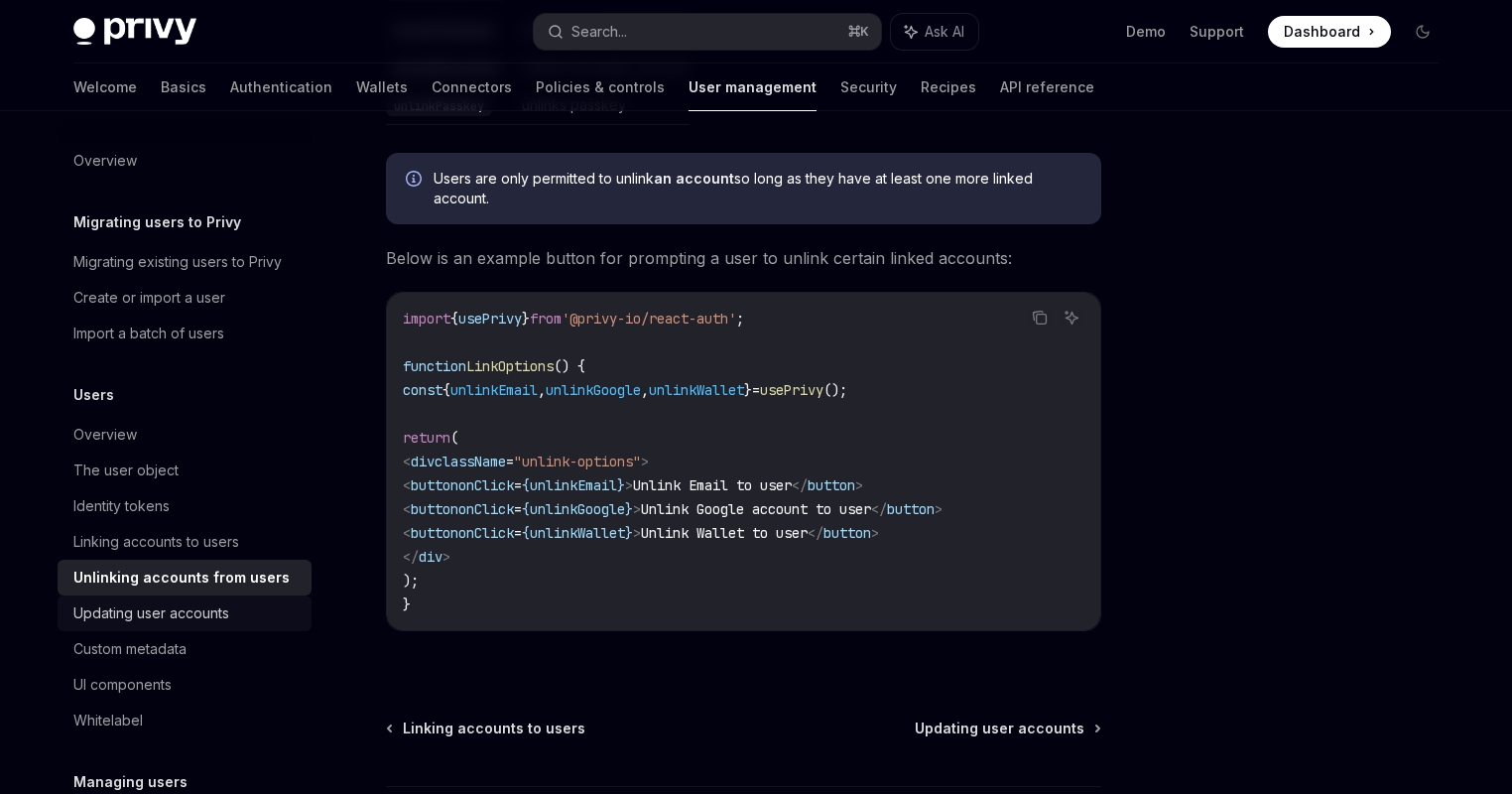 click on "Updating user accounts" at bounding box center (185, 613) 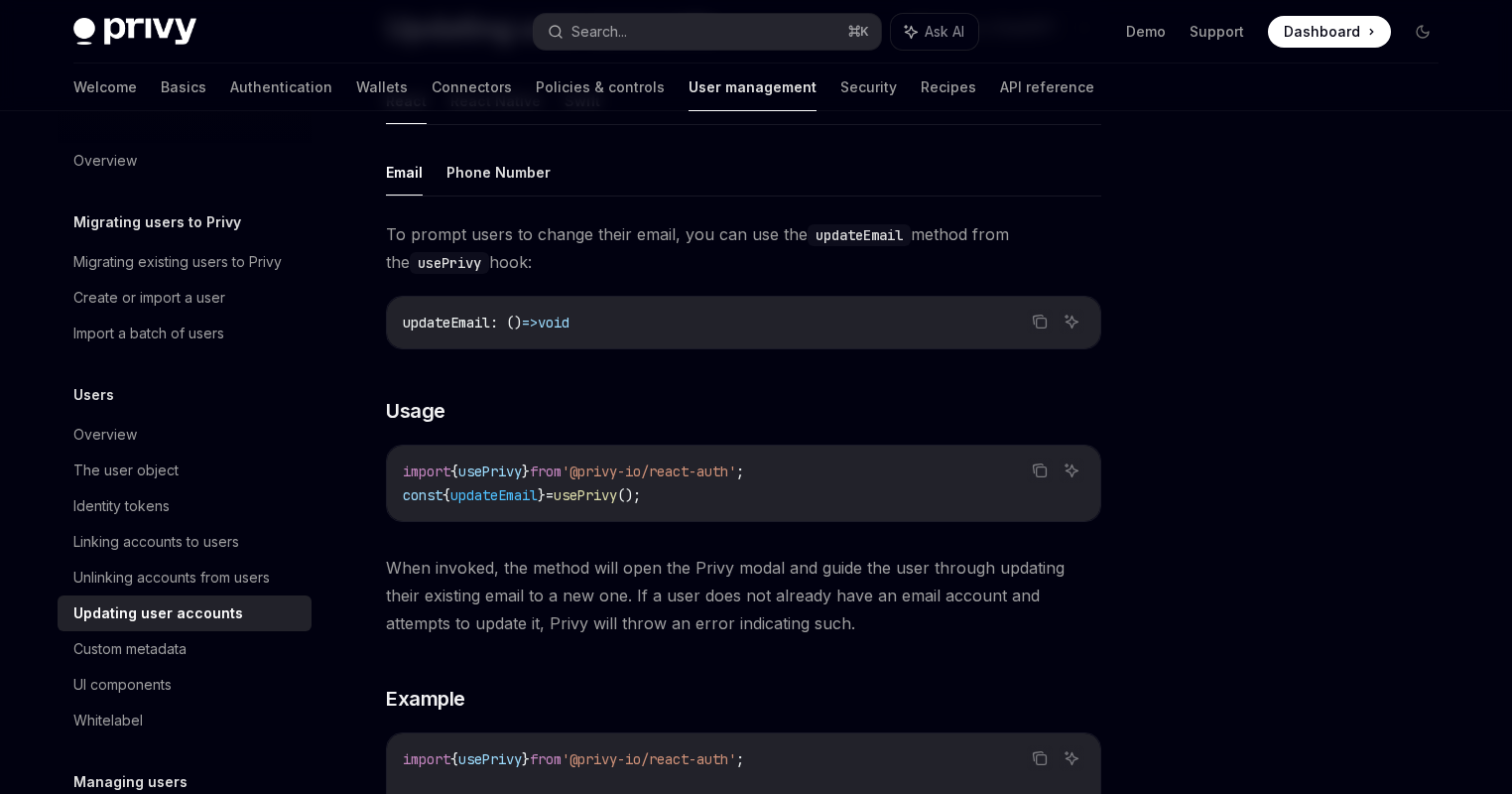 scroll, scrollTop: 254, scrollLeft: 0, axis: vertical 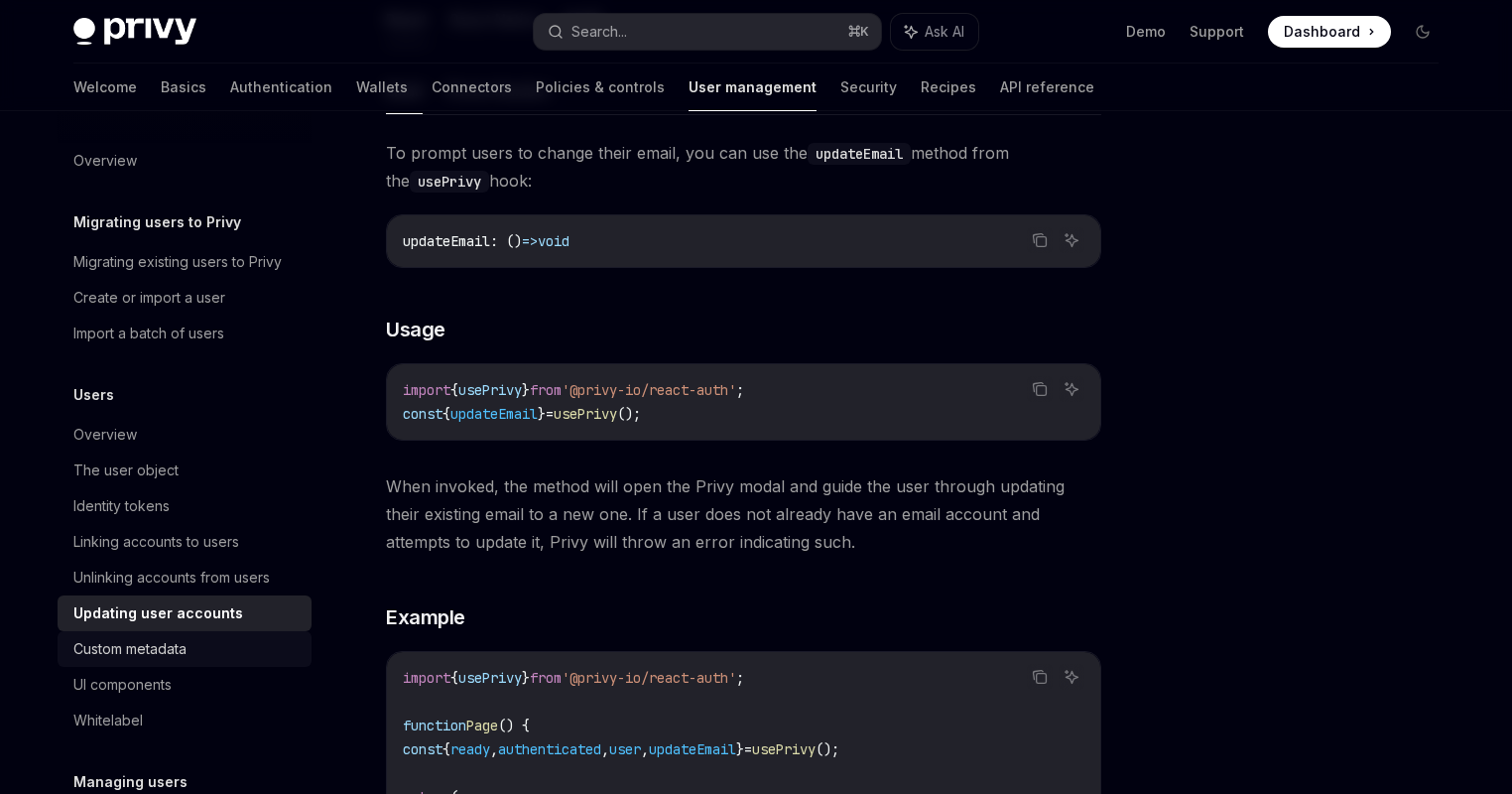 click on "Custom metadata" at bounding box center (187, 649) 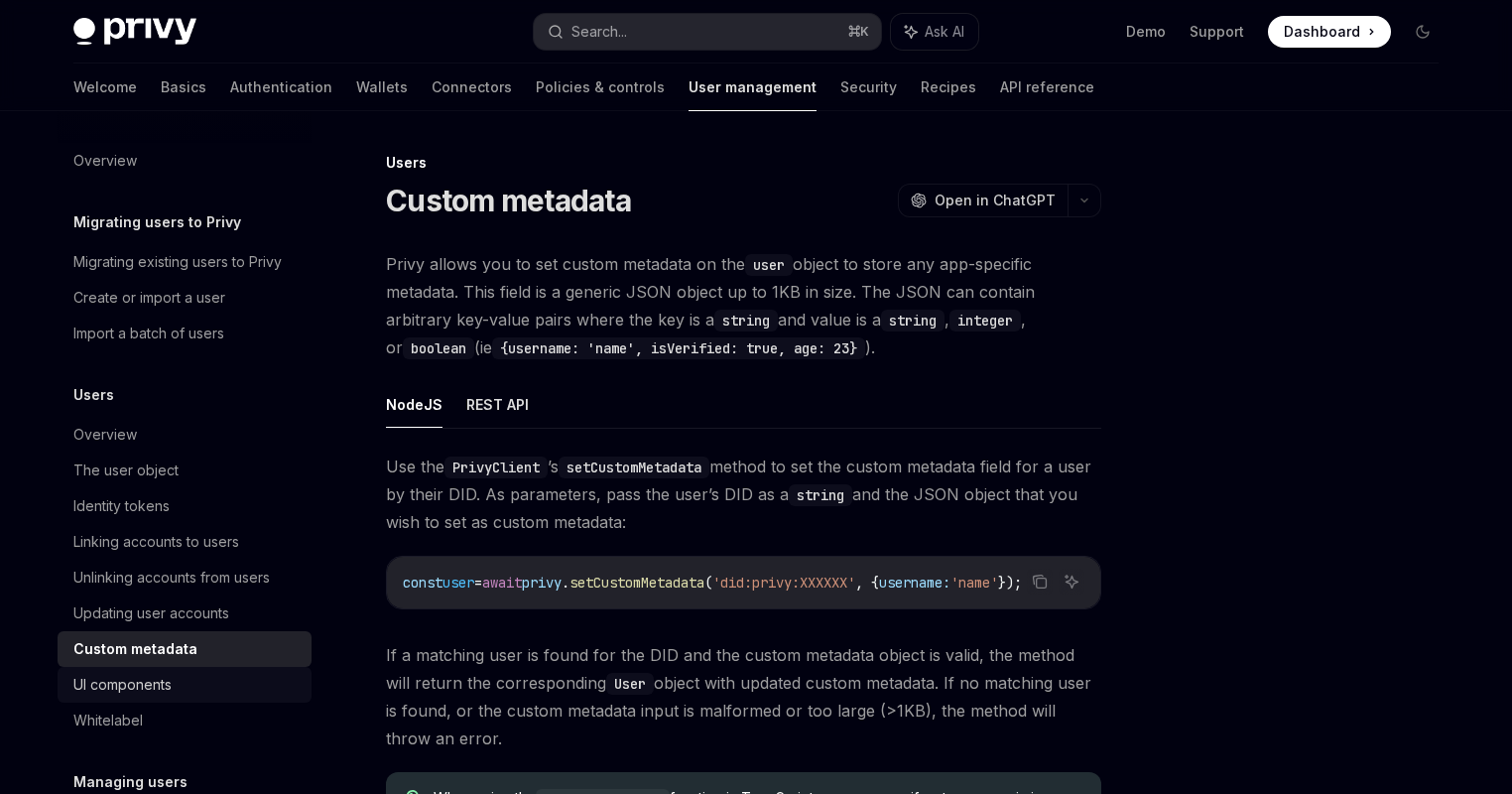 click on "UI components" at bounding box center [187, 685] 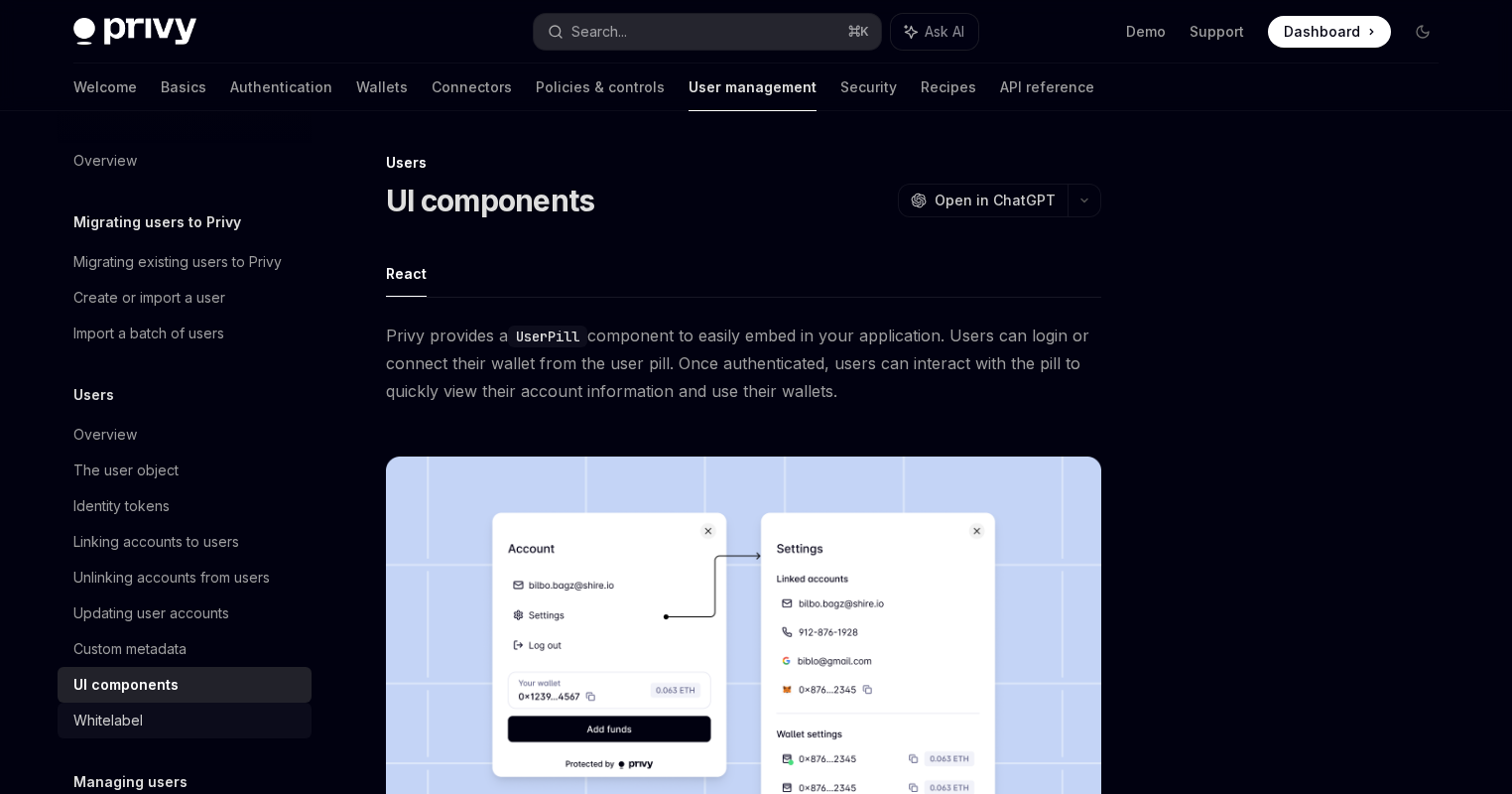 click on "Whitelabel" at bounding box center (187, 721) 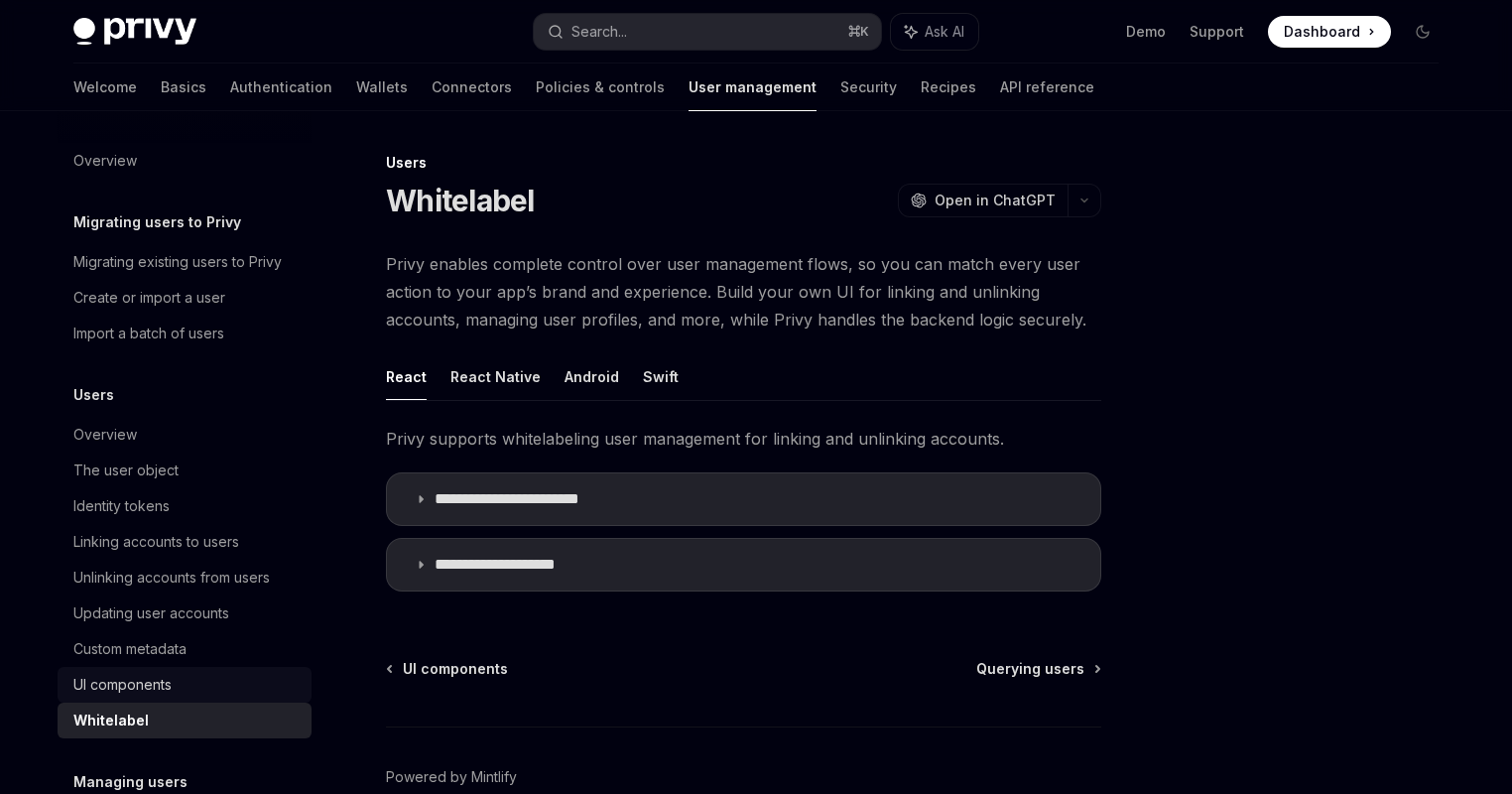 click on "UI components" at bounding box center (187, 685) 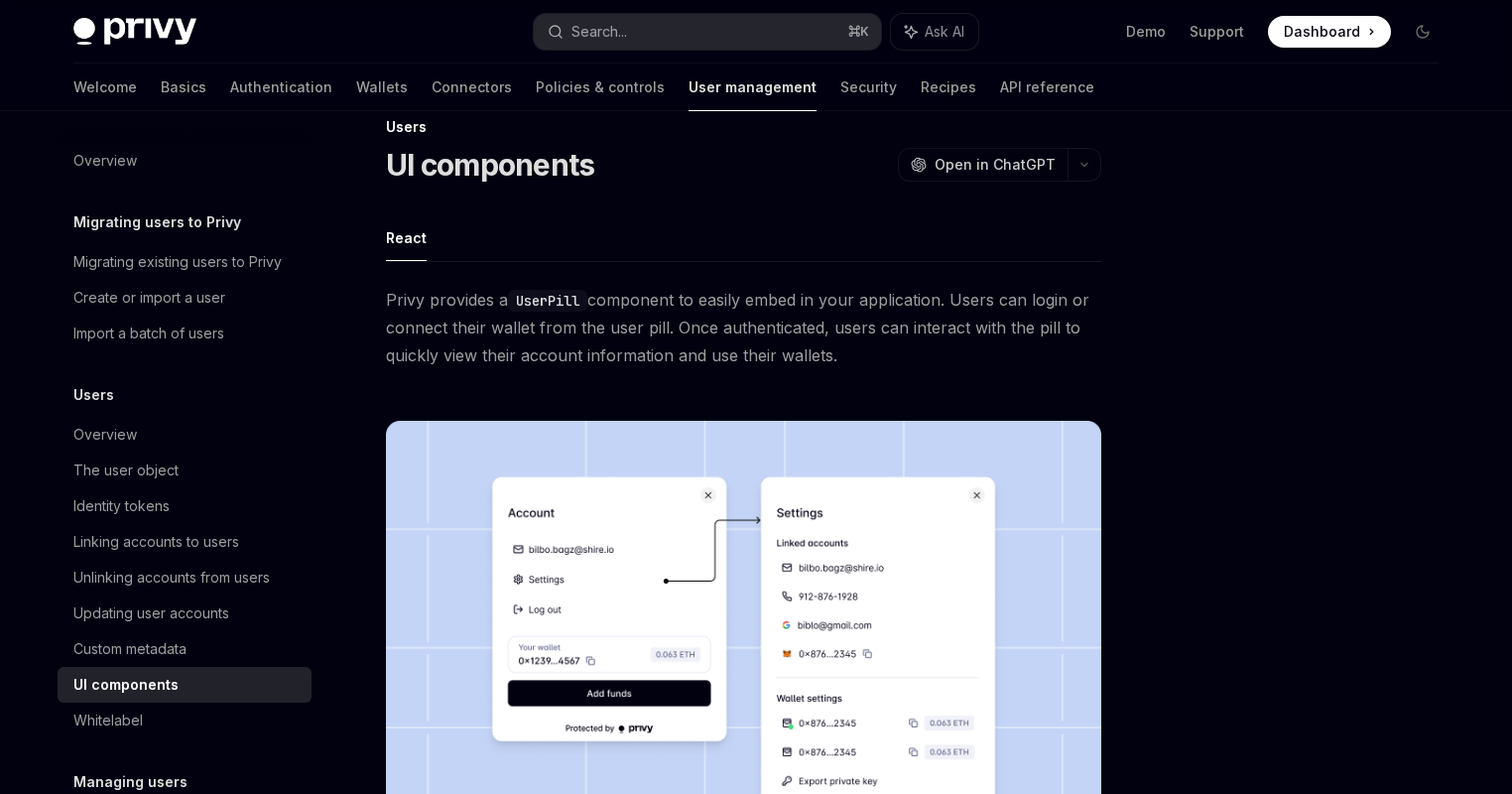 scroll, scrollTop: 166, scrollLeft: 0, axis: vertical 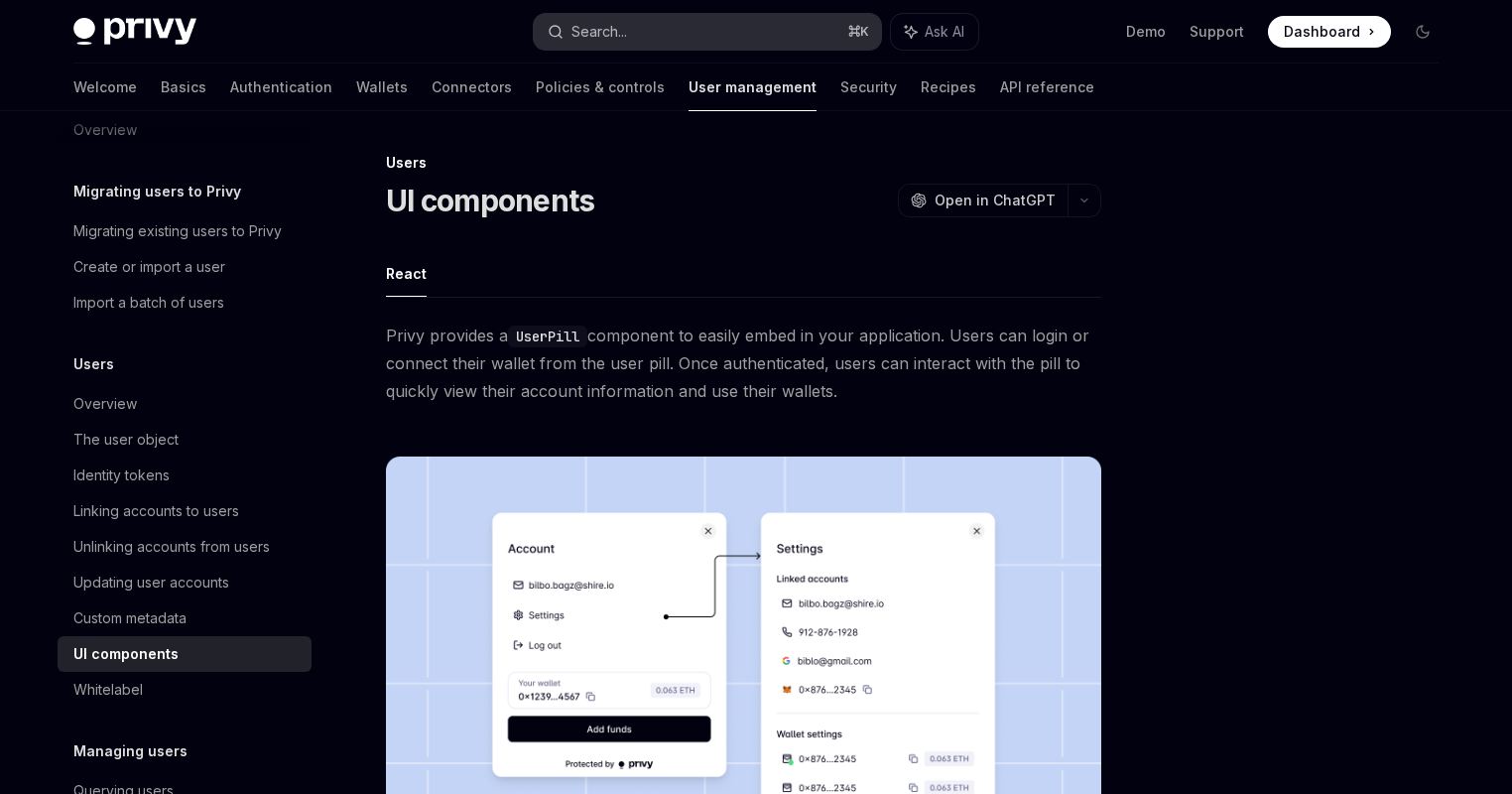 click on "Search... ⌘ K" at bounding box center (707, 32) 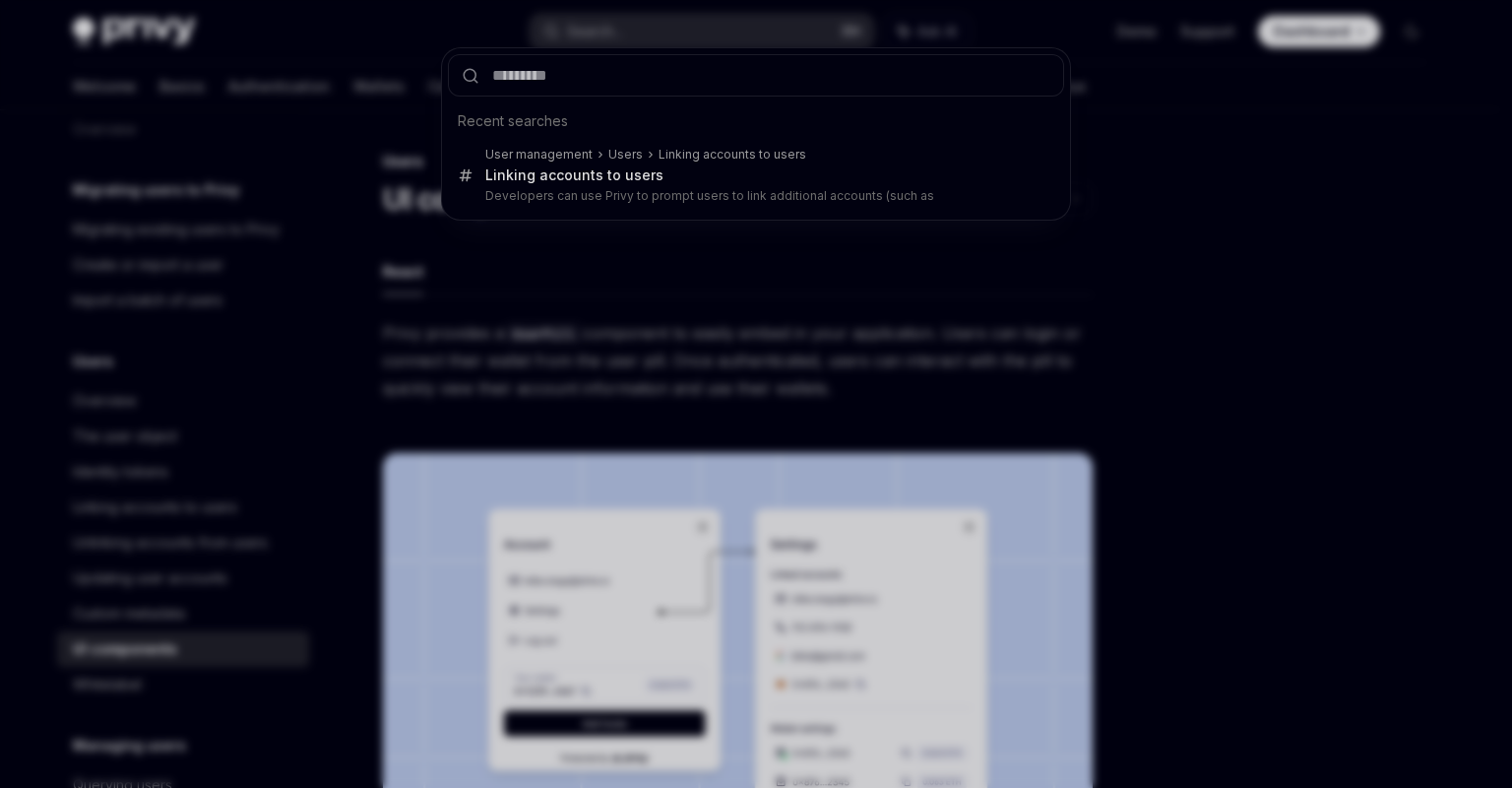 click on "Recent searches User management Users Linking accounts to users Link ing accounts to users
Developers can use Privy to prompt users to link additional accounts (such as" at bounding box center (756, 394) 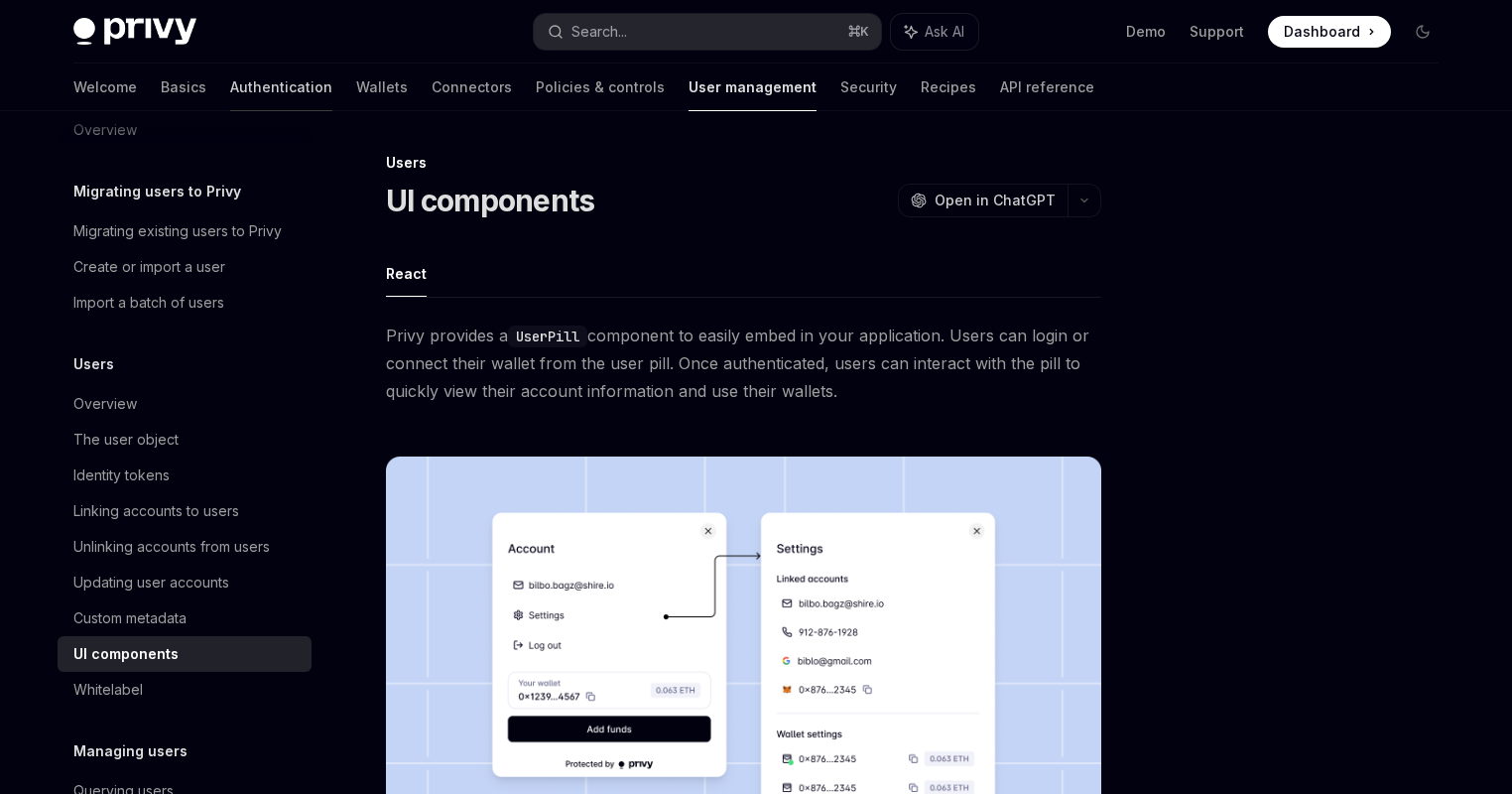 click on "Authentication" at bounding box center (281, 87) 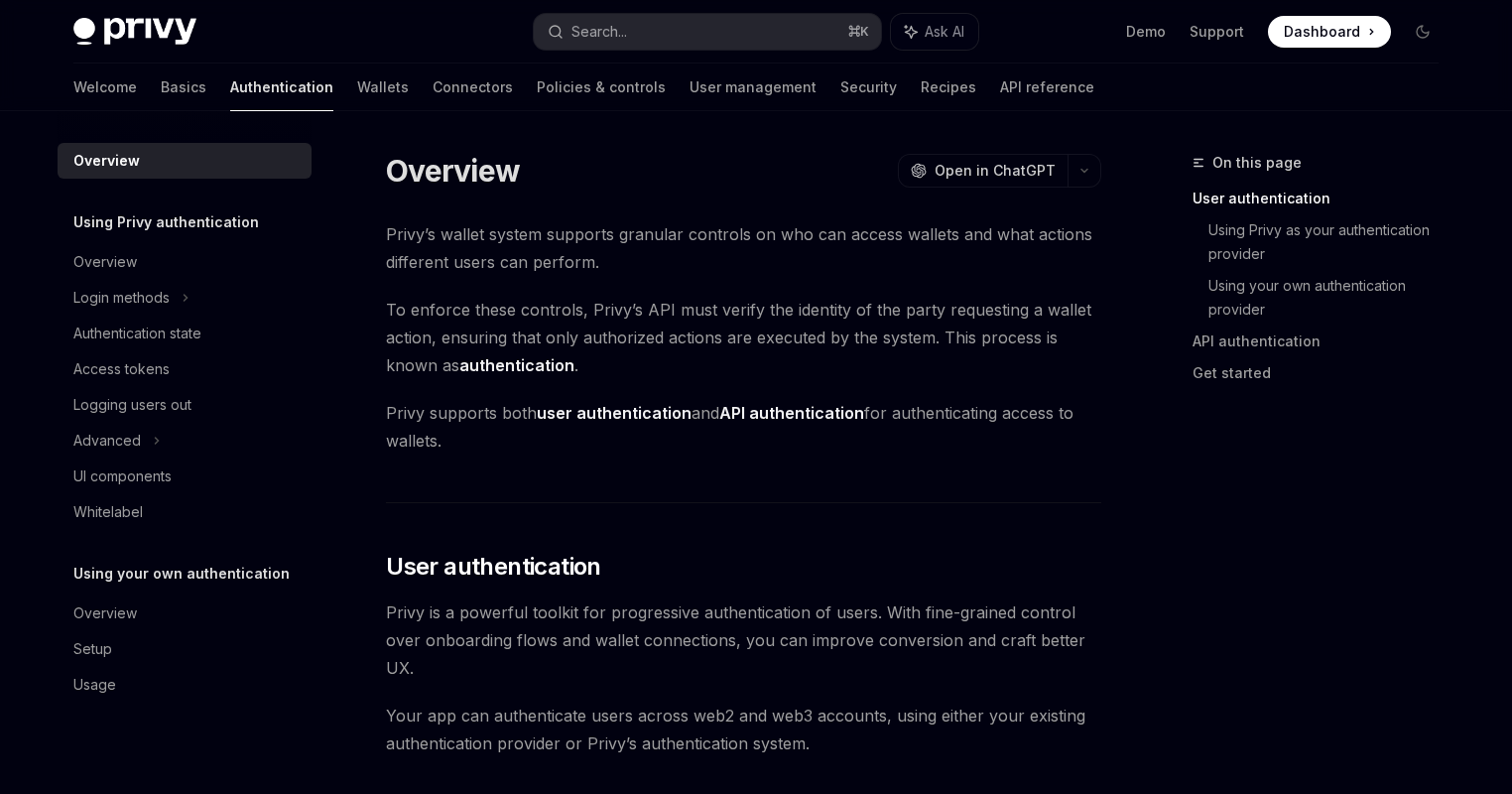 scroll, scrollTop: 0, scrollLeft: 0, axis: both 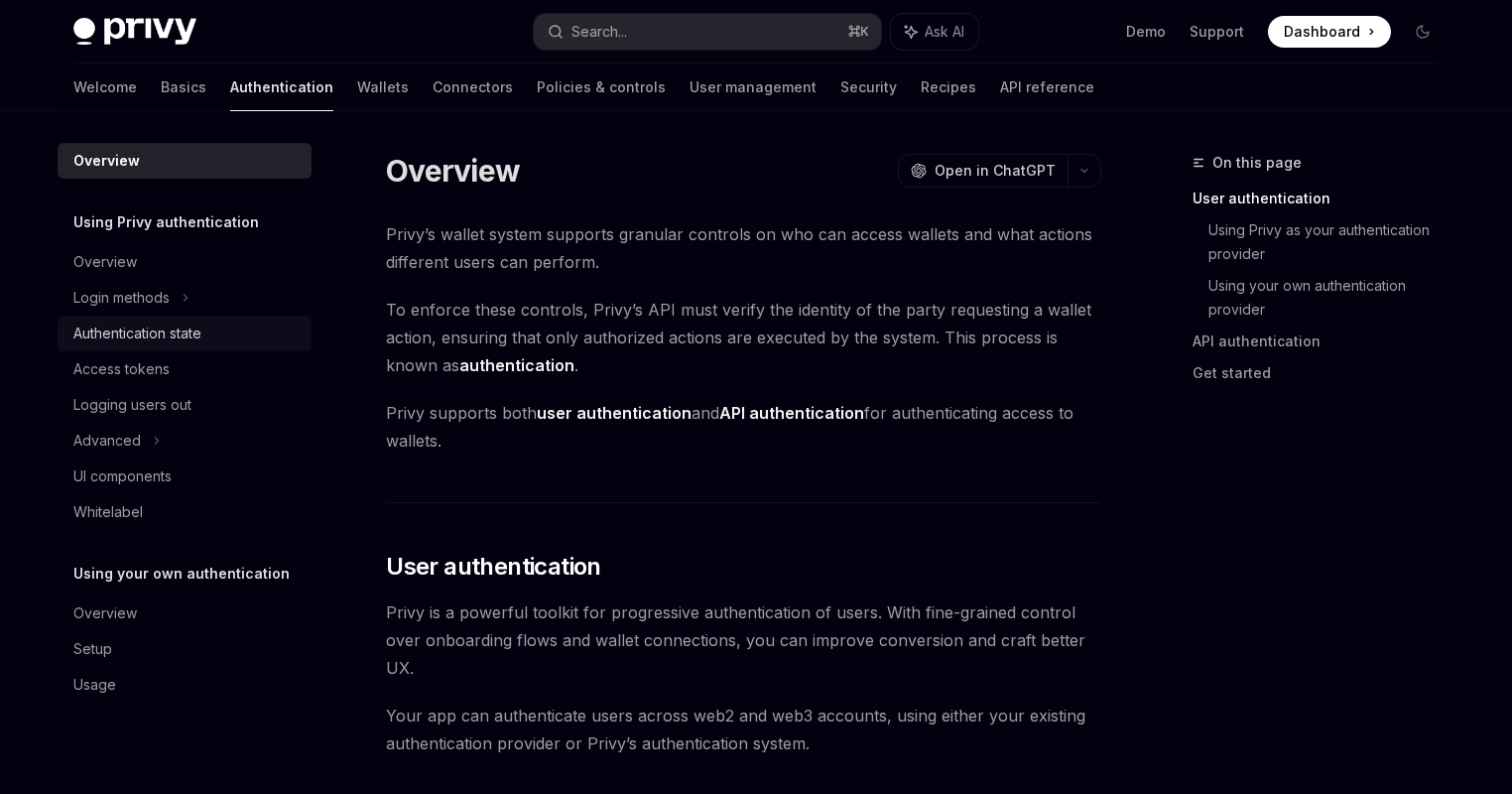 click on "Authentication state" at bounding box center [187, 333] 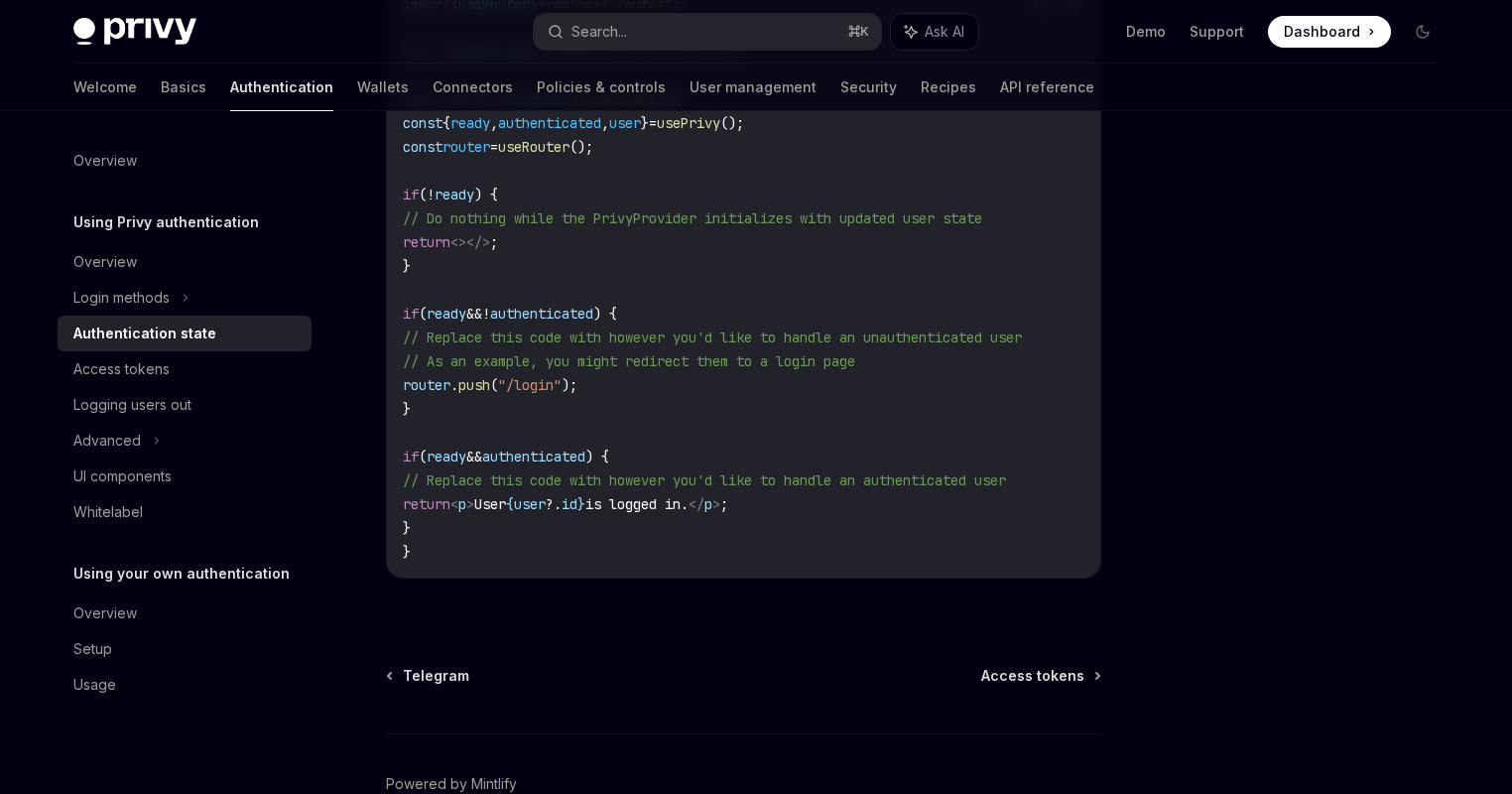 scroll, scrollTop: 816, scrollLeft: 0, axis: vertical 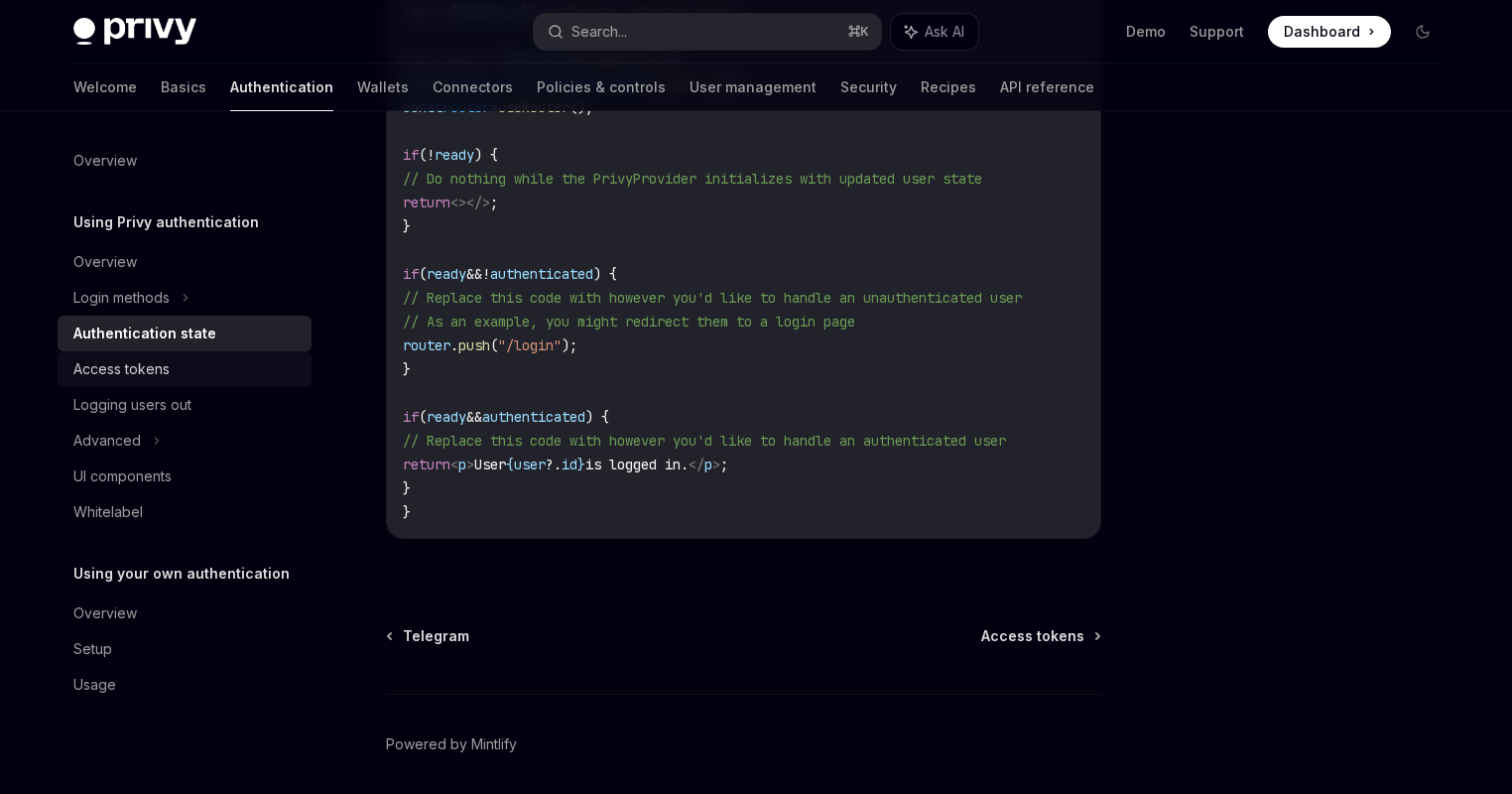 click on "Access tokens" at bounding box center (187, 369) 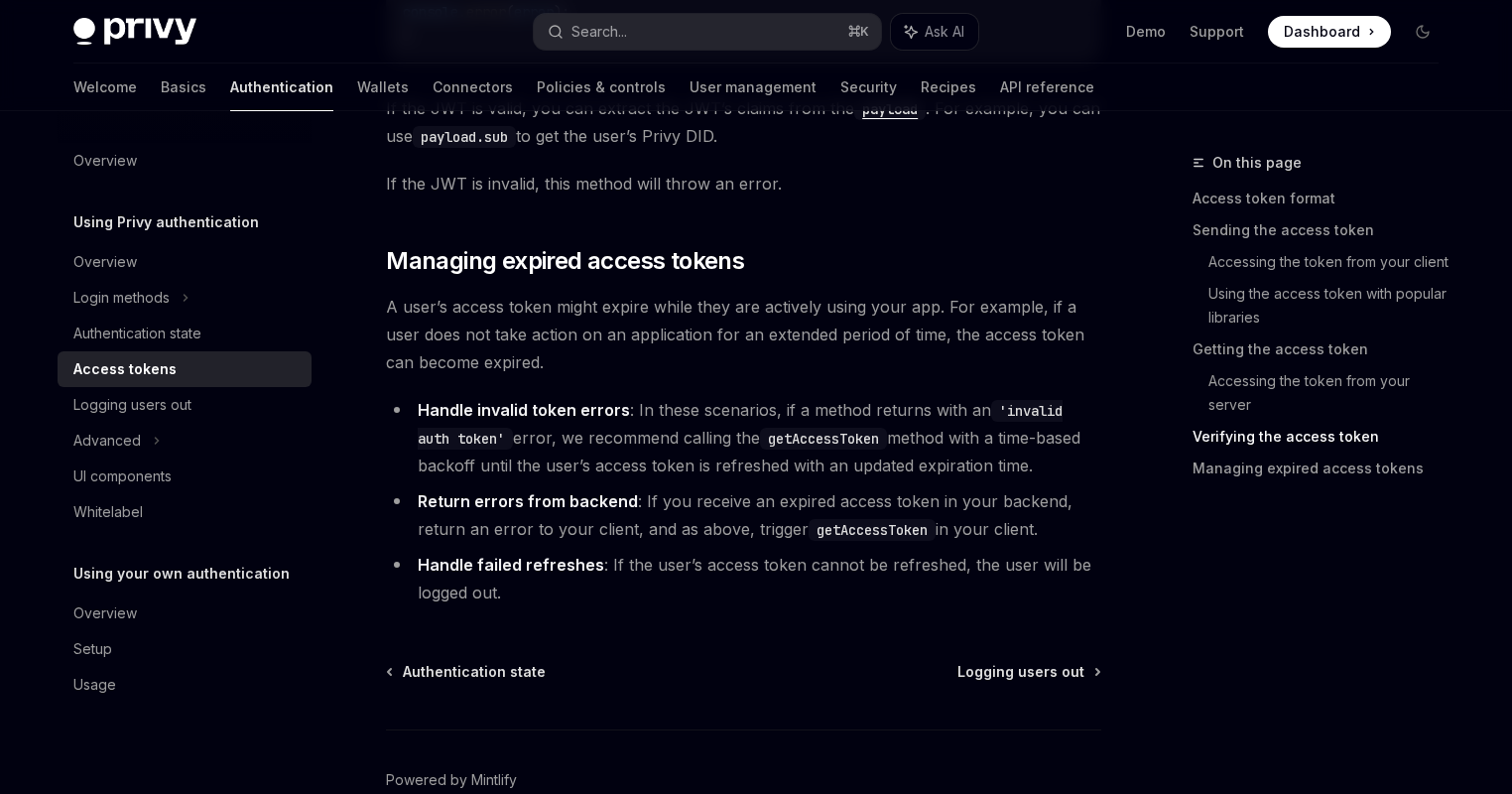 scroll, scrollTop: 5159, scrollLeft: 0, axis: vertical 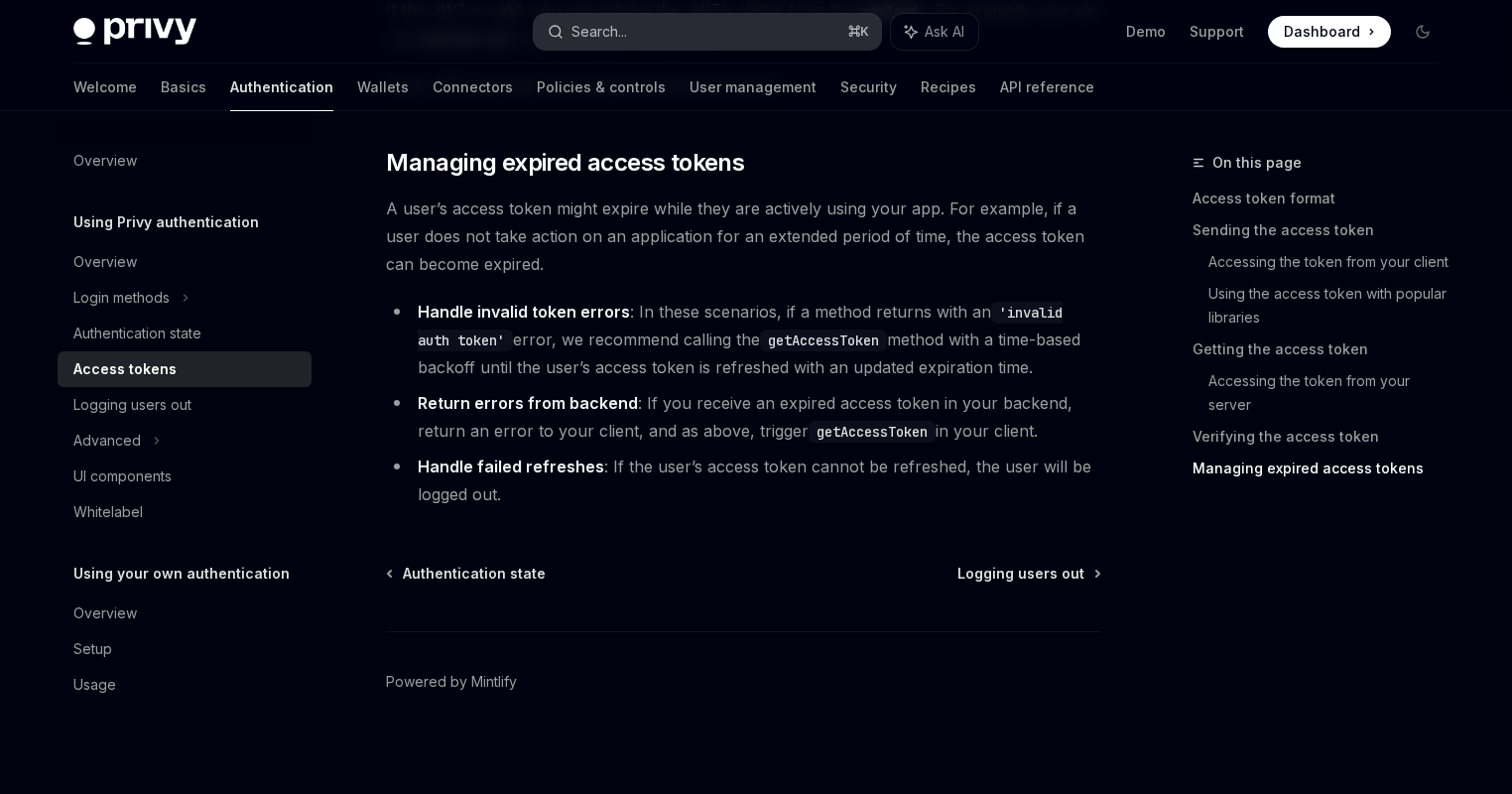 click on "Search... ⌘ K" at bounding box center (707, 32) 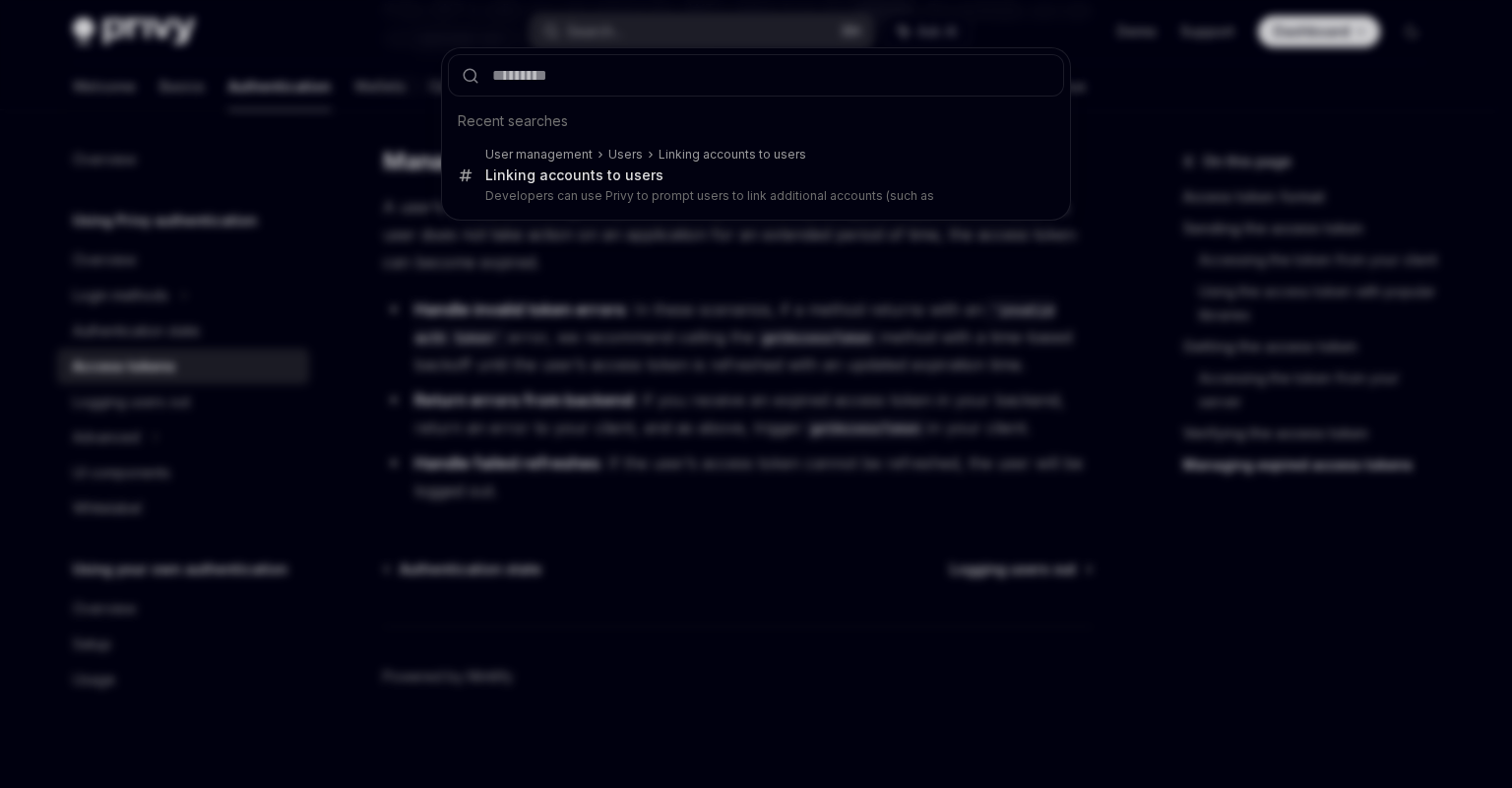 type on "****" 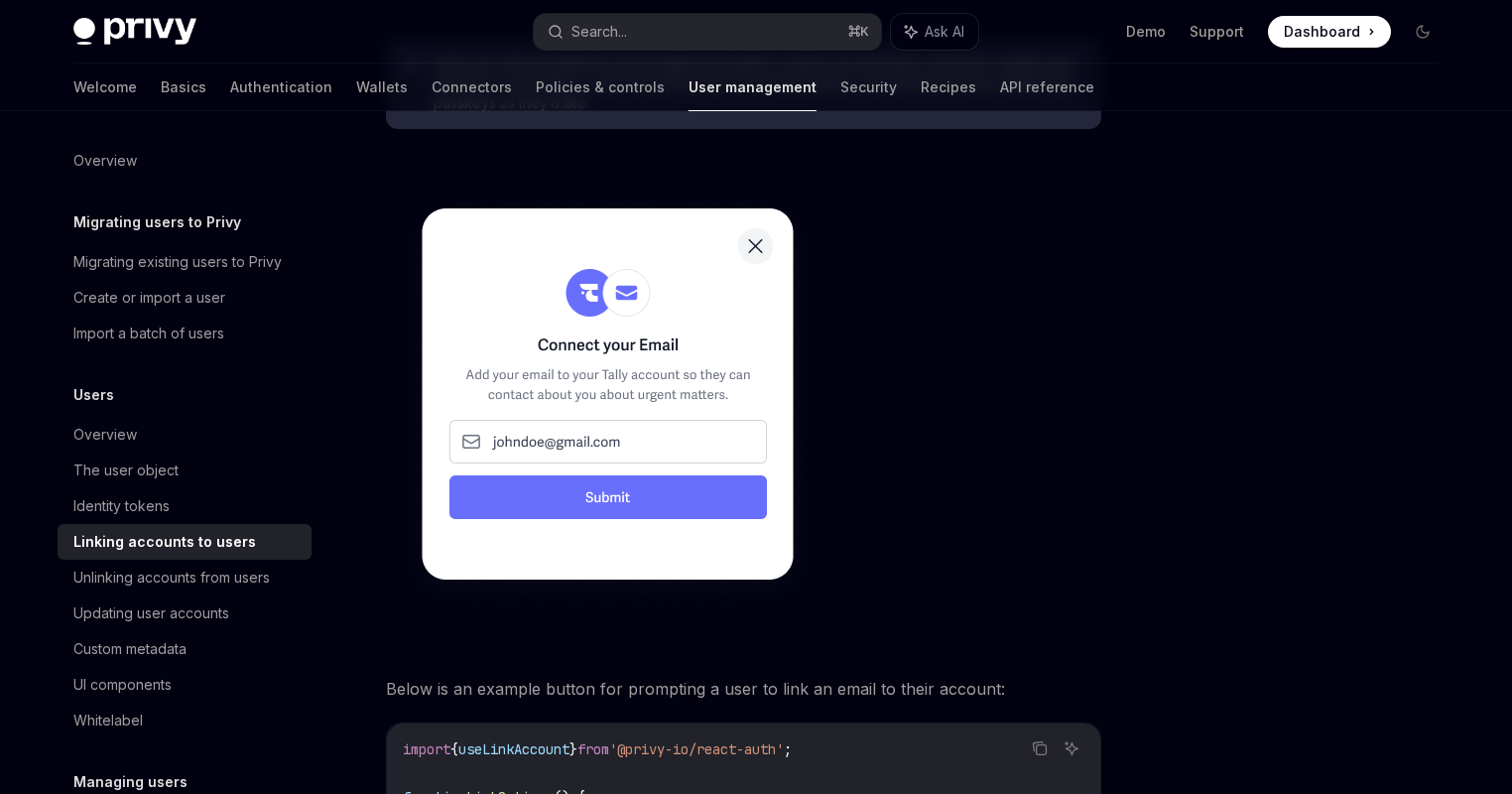 scroll, scrollTop: 1440, scrollLeft: 0, axis: vertical 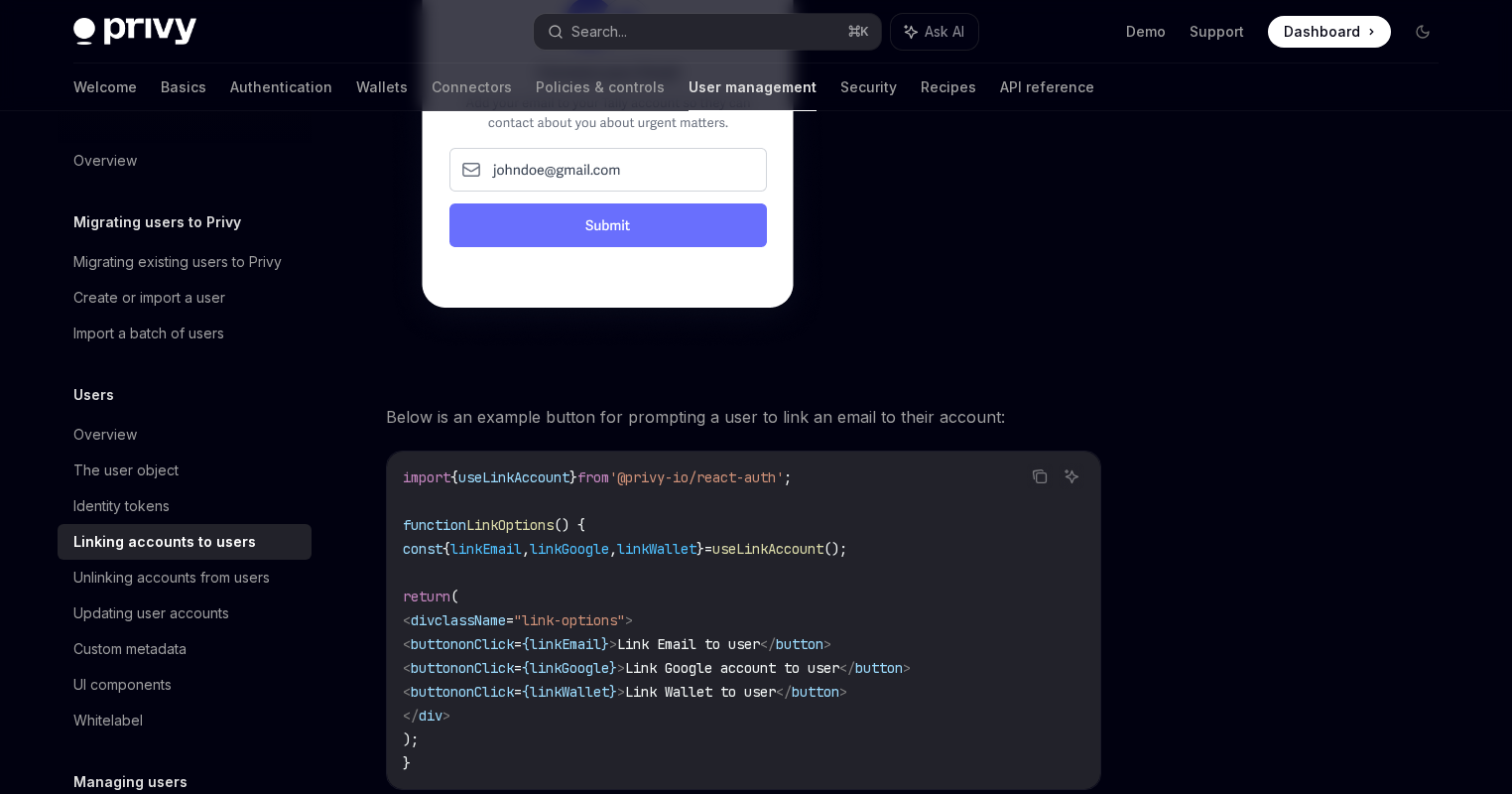 click on "useLinkAccount" at bounding box center (514, 477) 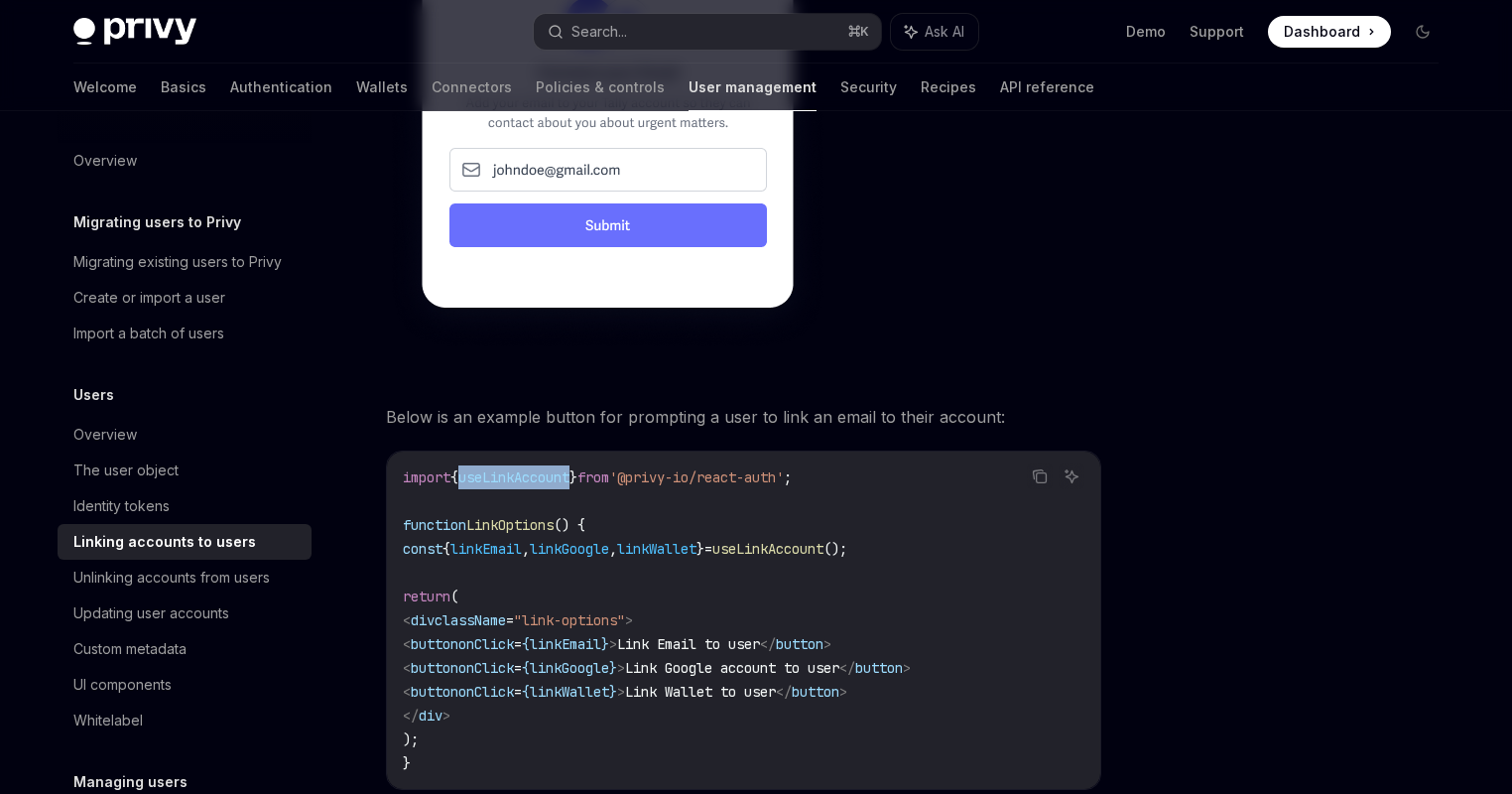 click on "useLinkAccount" at bounding box center [514, 477] 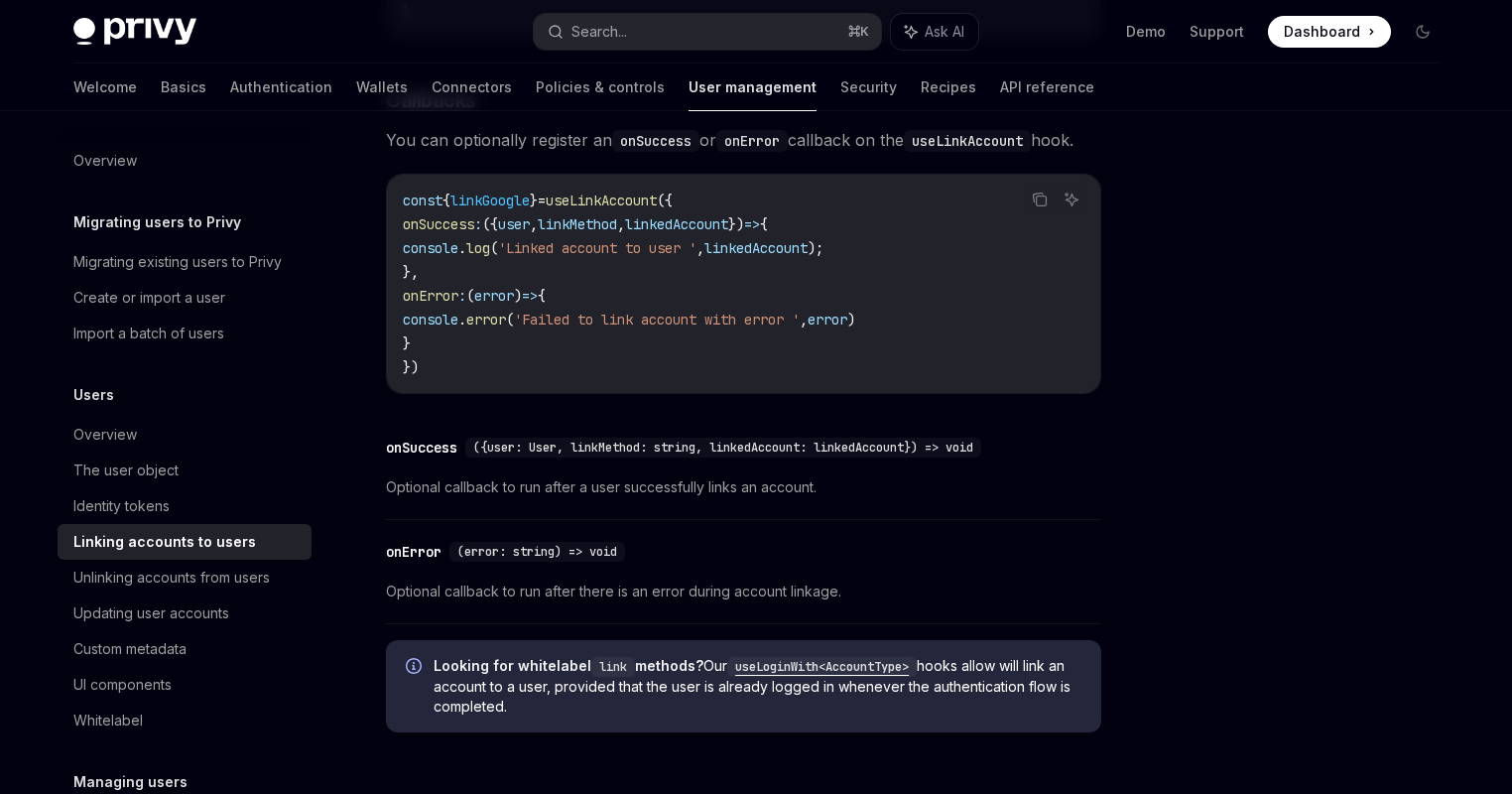 scroll, scrollTop: 2183, scrollLeft: 0, axis: vertical 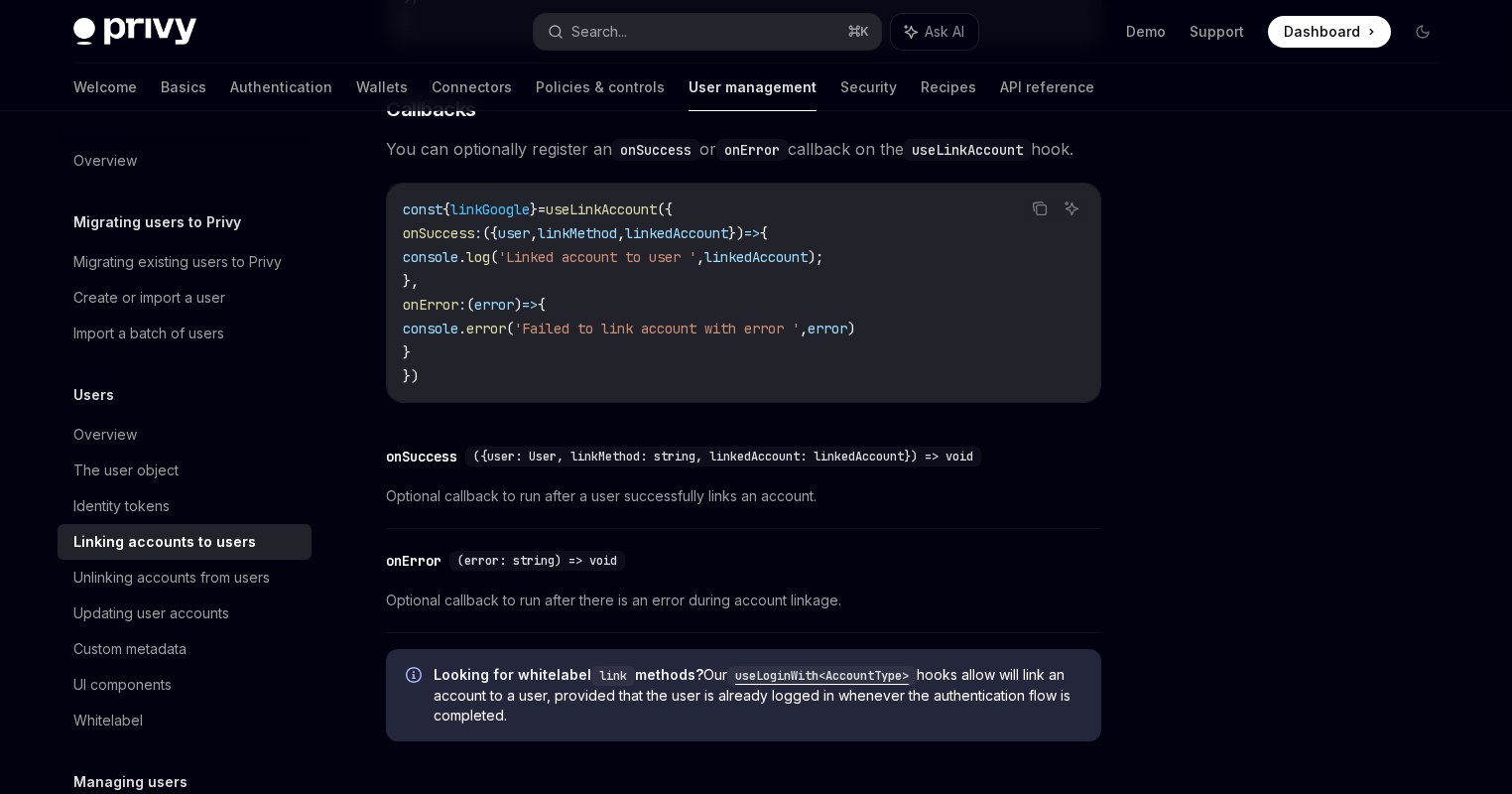 click on "useLinkAccount" at bounding box center (601, 209) 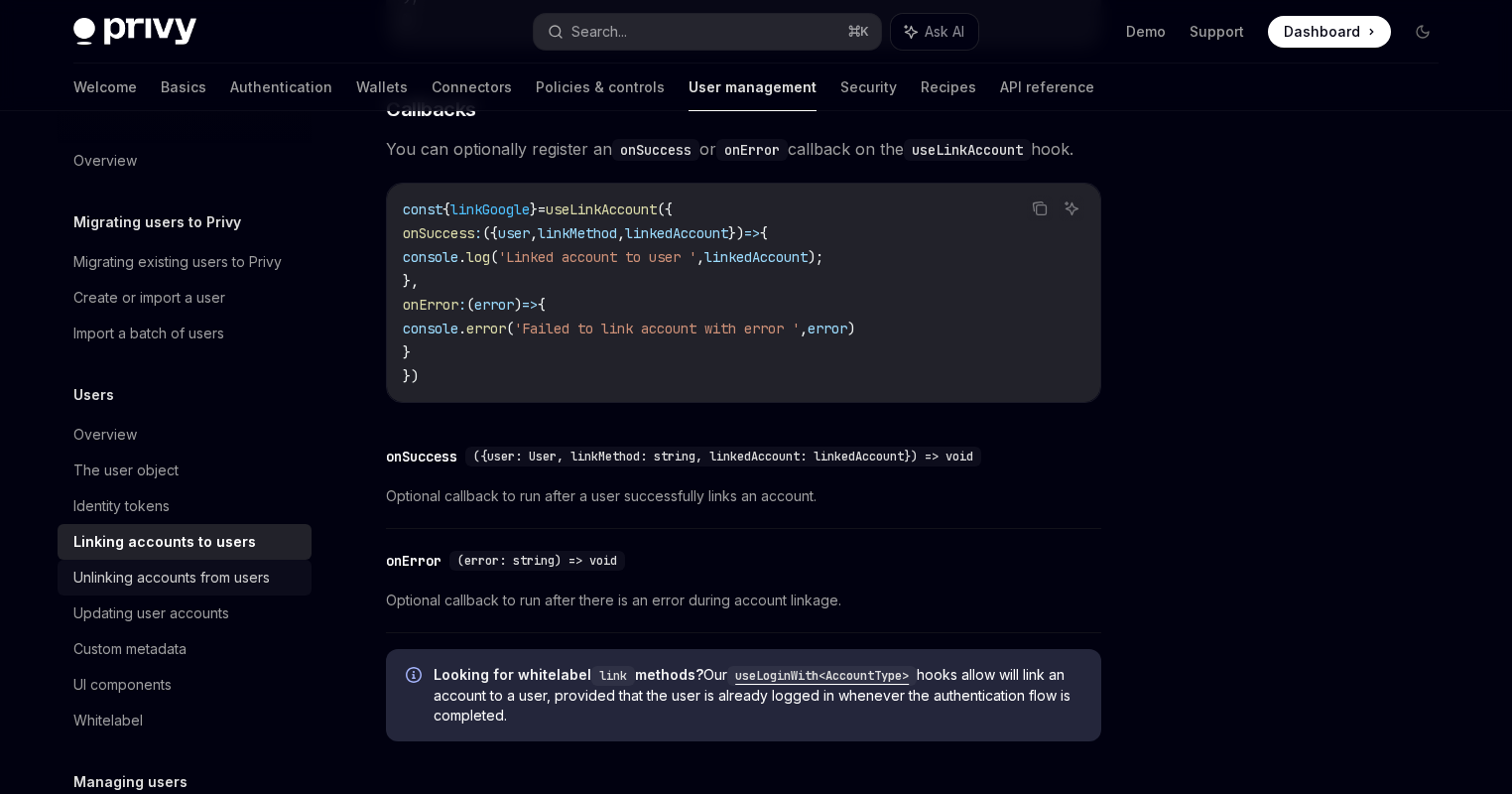 click on "Unlinking accounts from users" at bounding box center [172, 578] 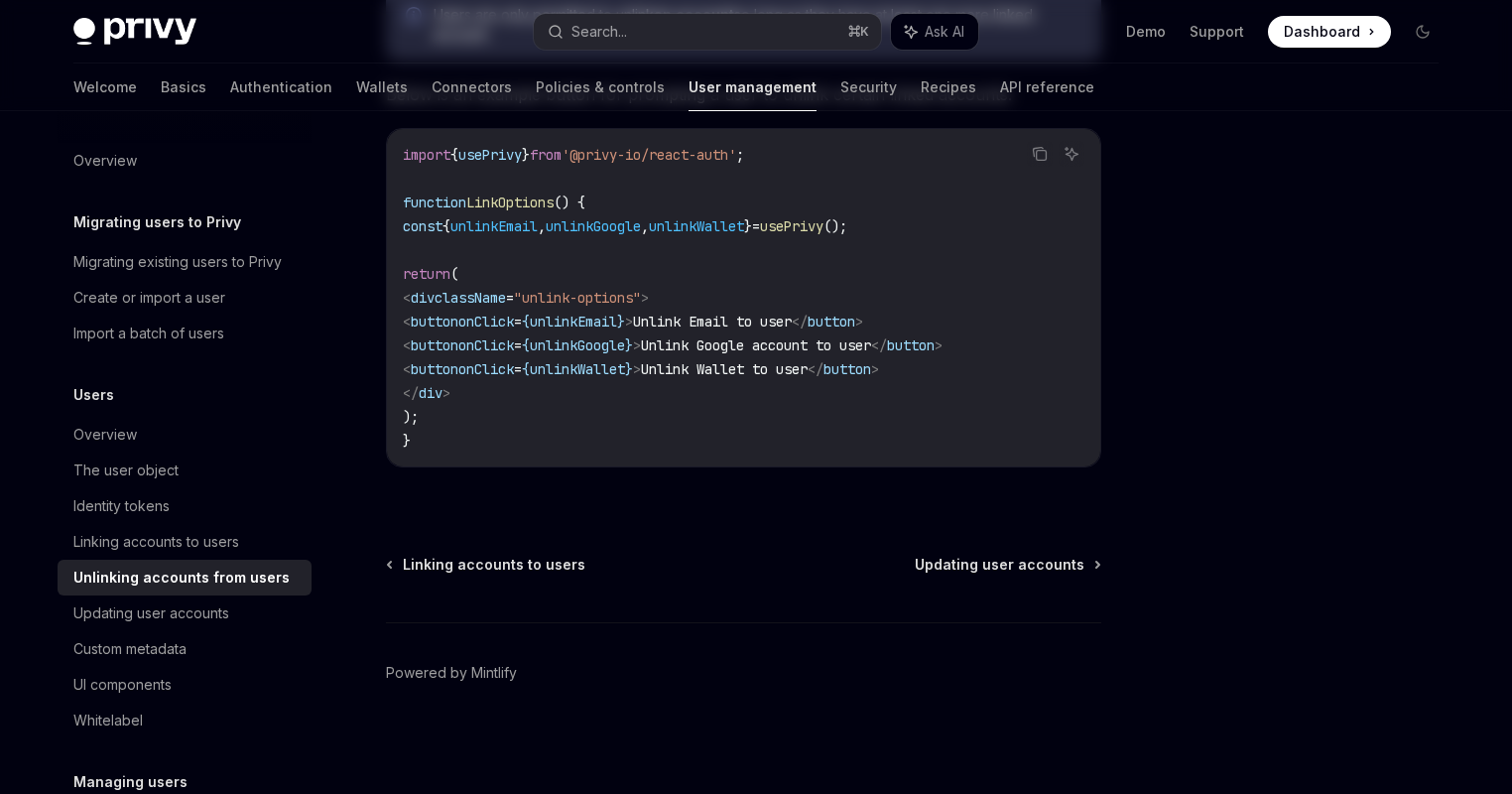 scroll, scrollTop: 0, scrollLeft: 0, axis: both 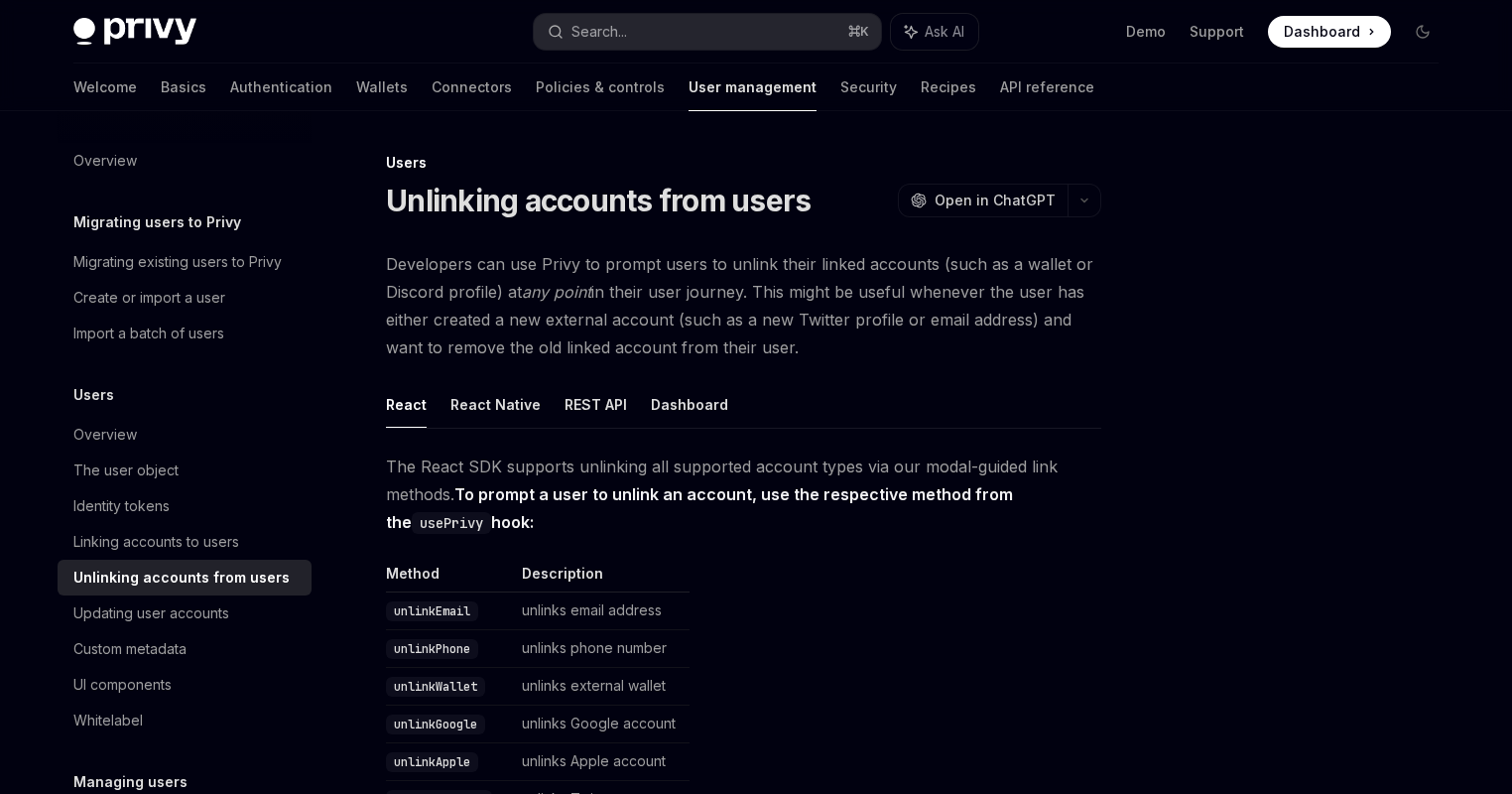 click on "Unlinking accounts from users" at bounding box center [185, 578] 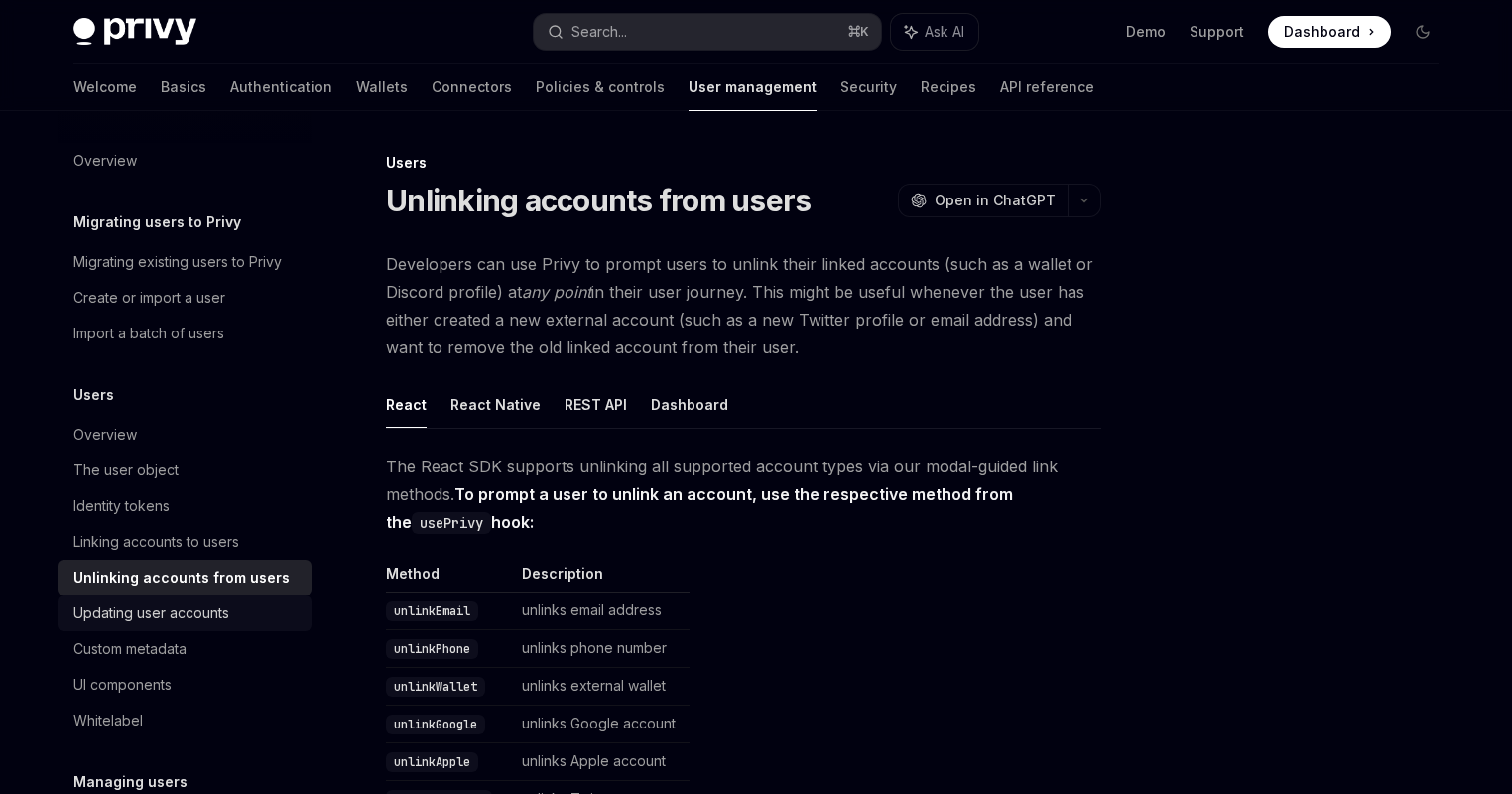 click on "Updating user accounts" at bounding box center (151, 613) 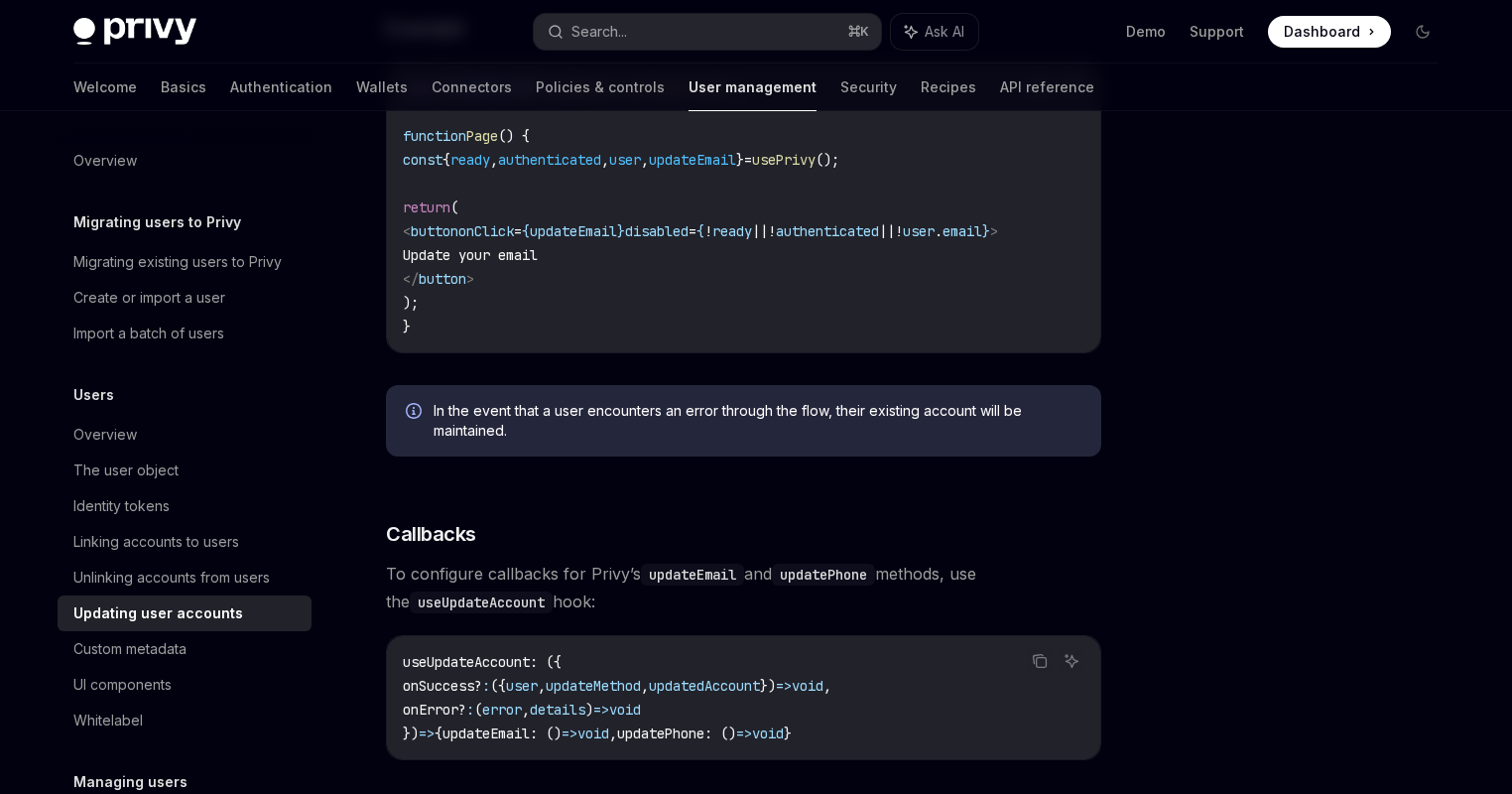 scroll, scrollTop: 1123, scrollLeft: 0, axis: vertical 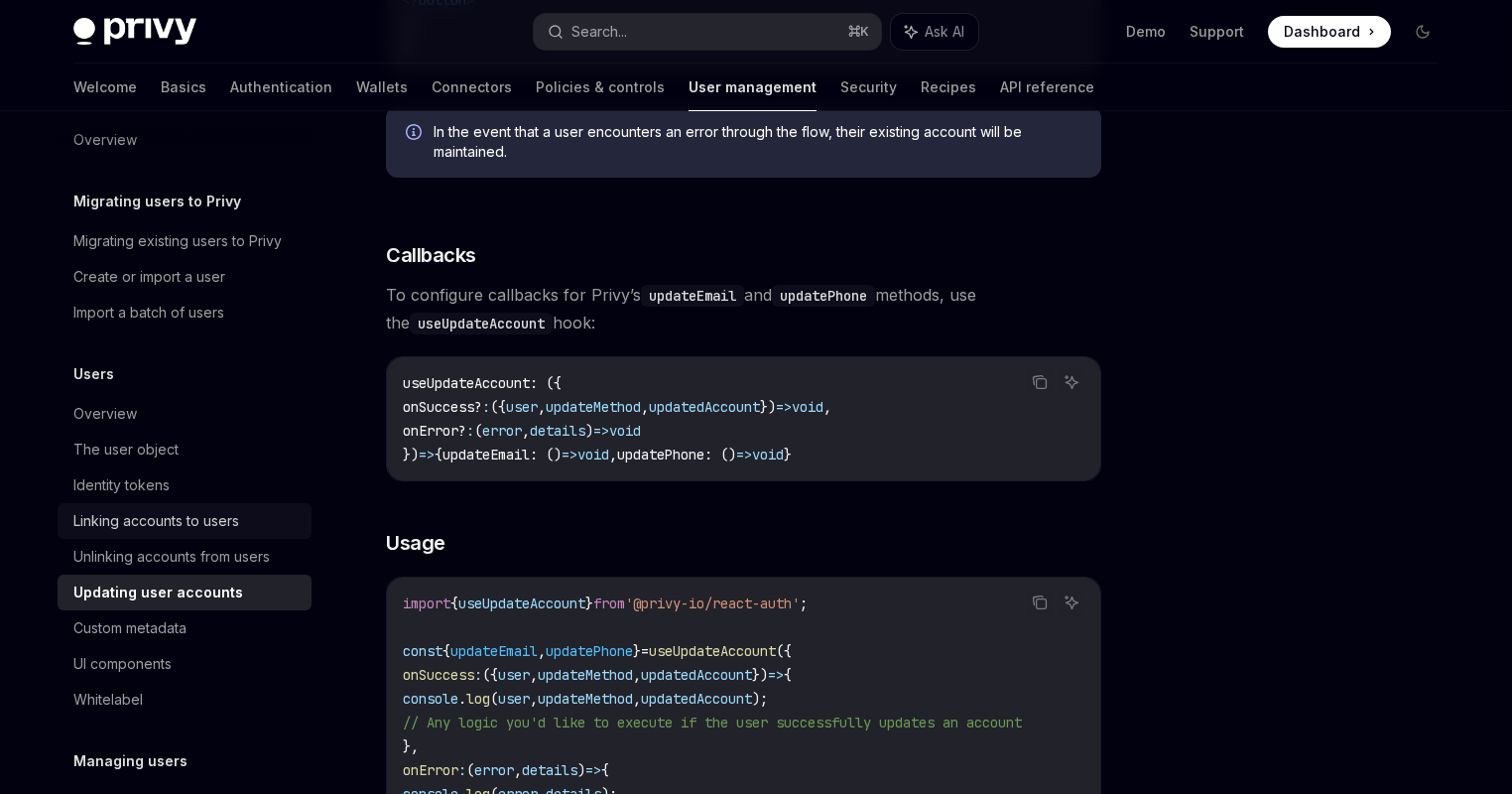 click on "Linking accounts to users" at bounding box center (187, 521) 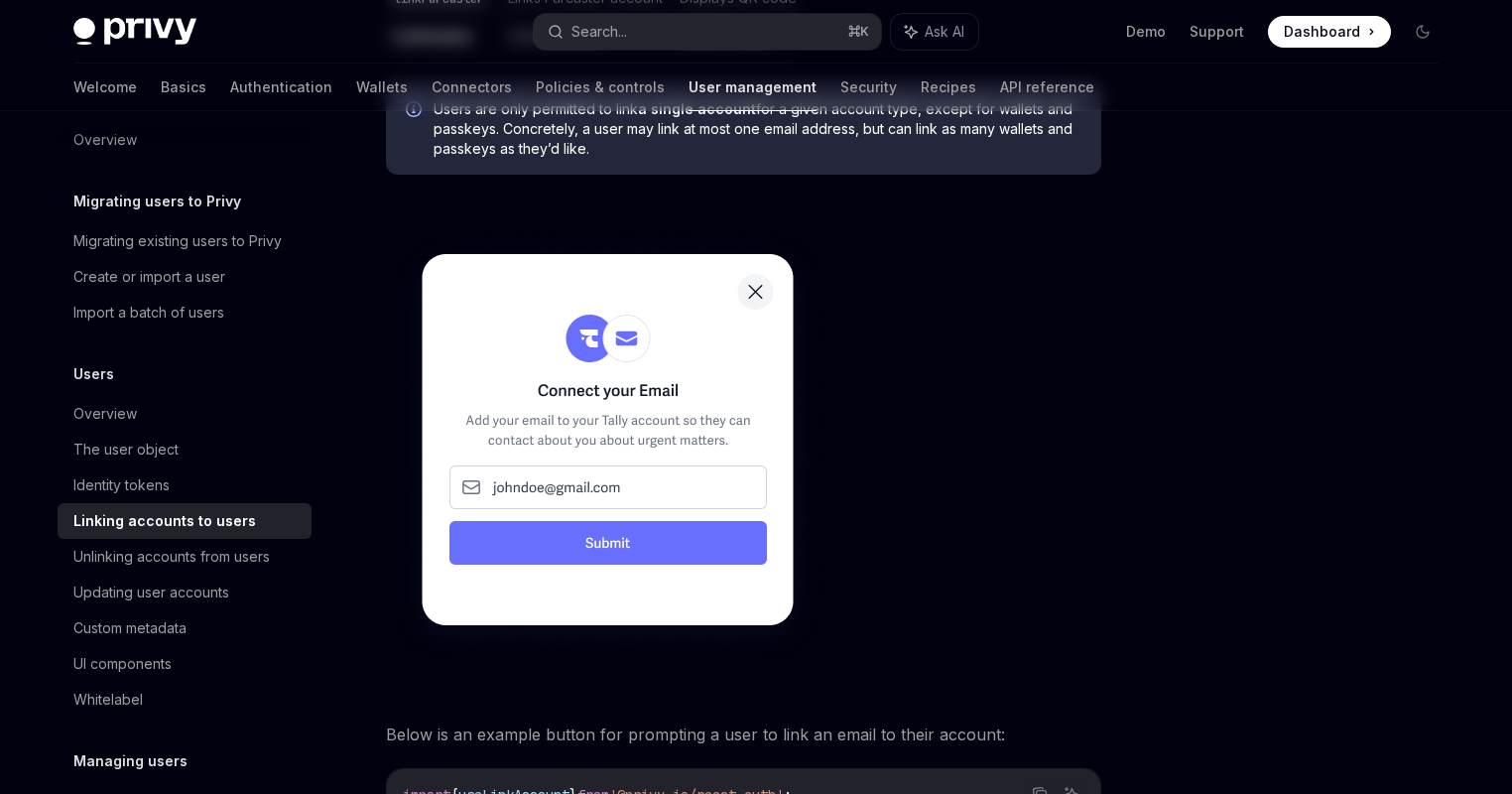 type on "*" 